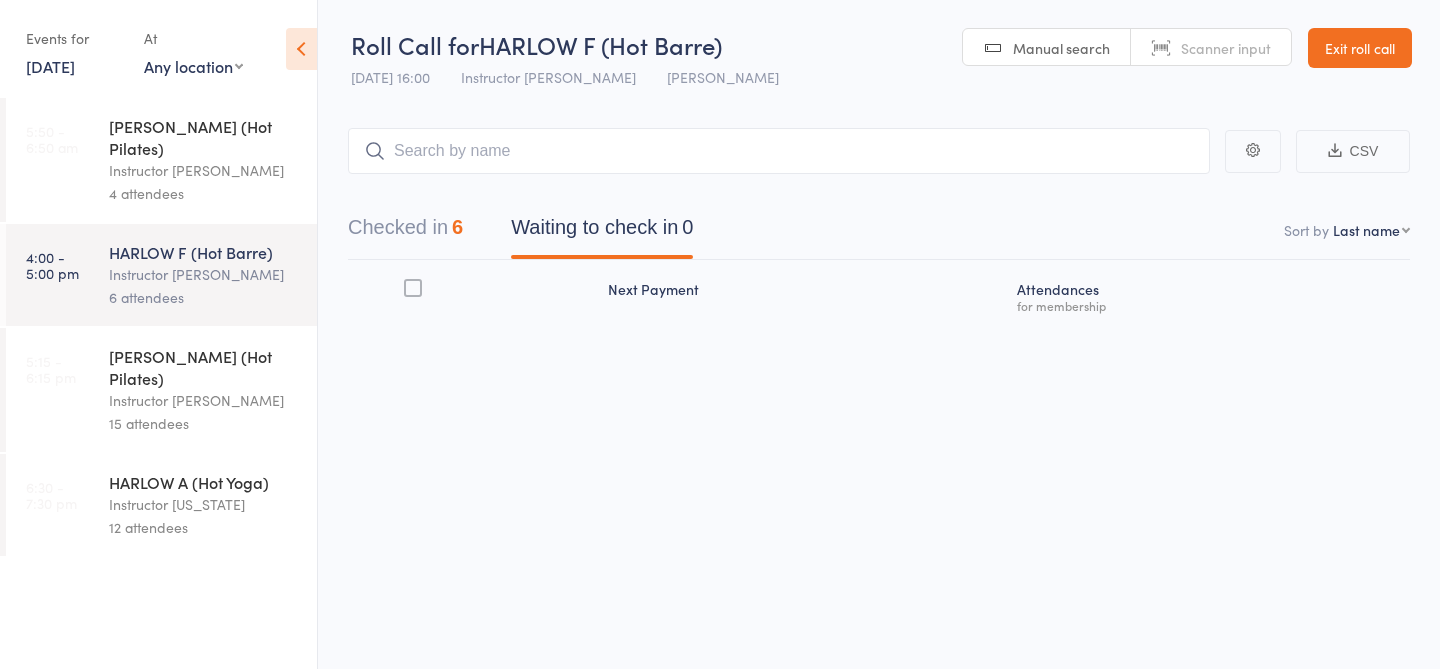scroll, scrollTop: 0, scrollLeft: 0, axis: both 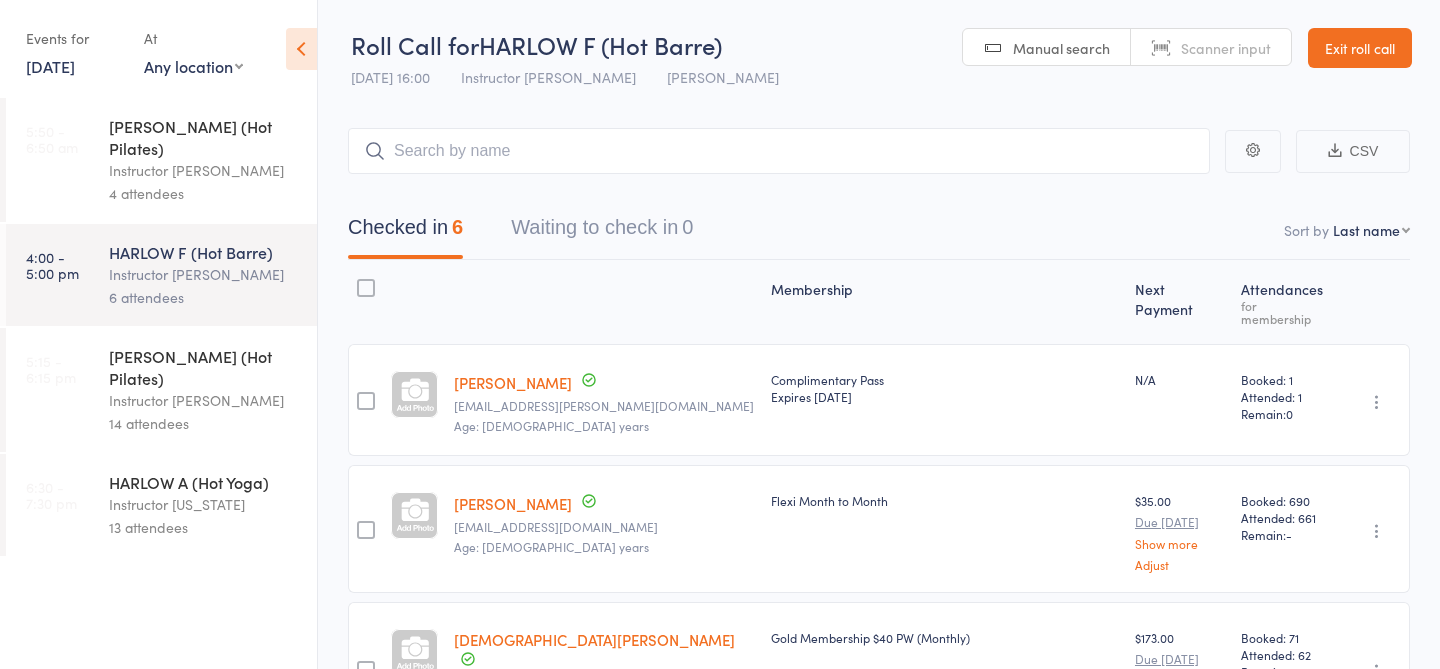 click on "14 attendees" at bounding box center (204, 423) 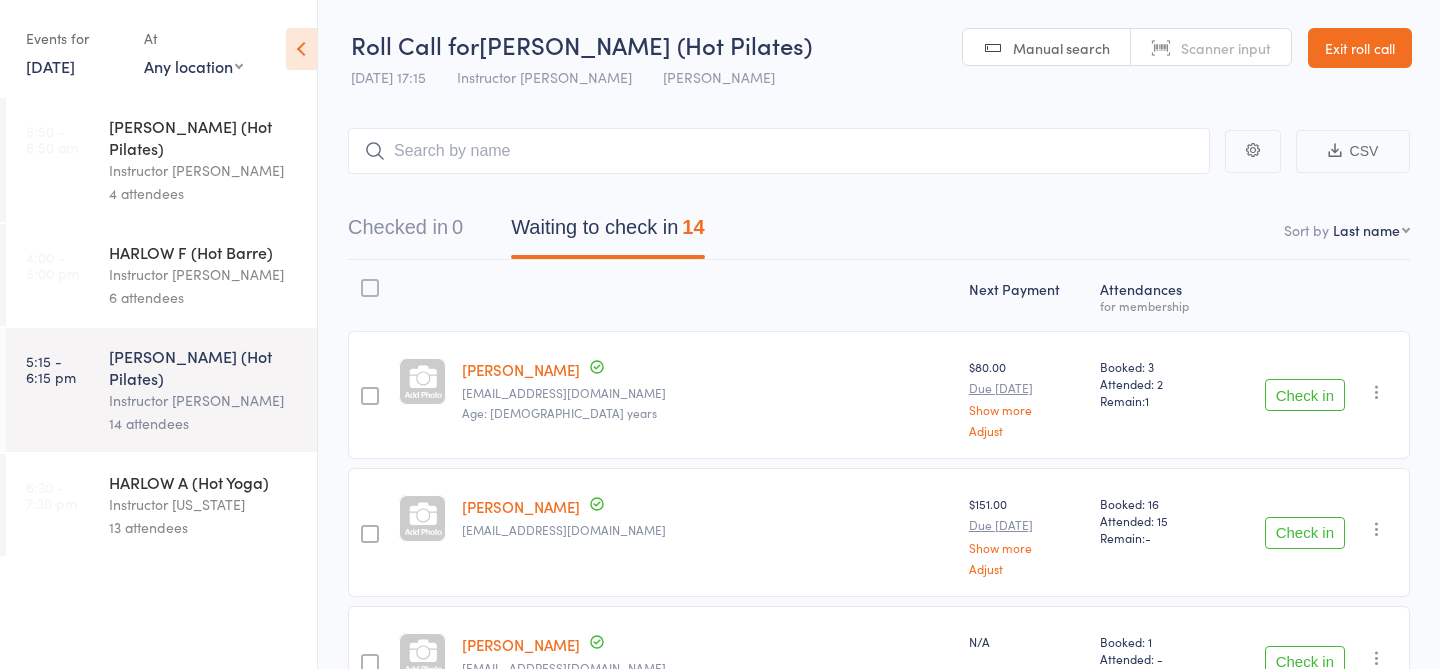 click at bounding box center [779, 151] 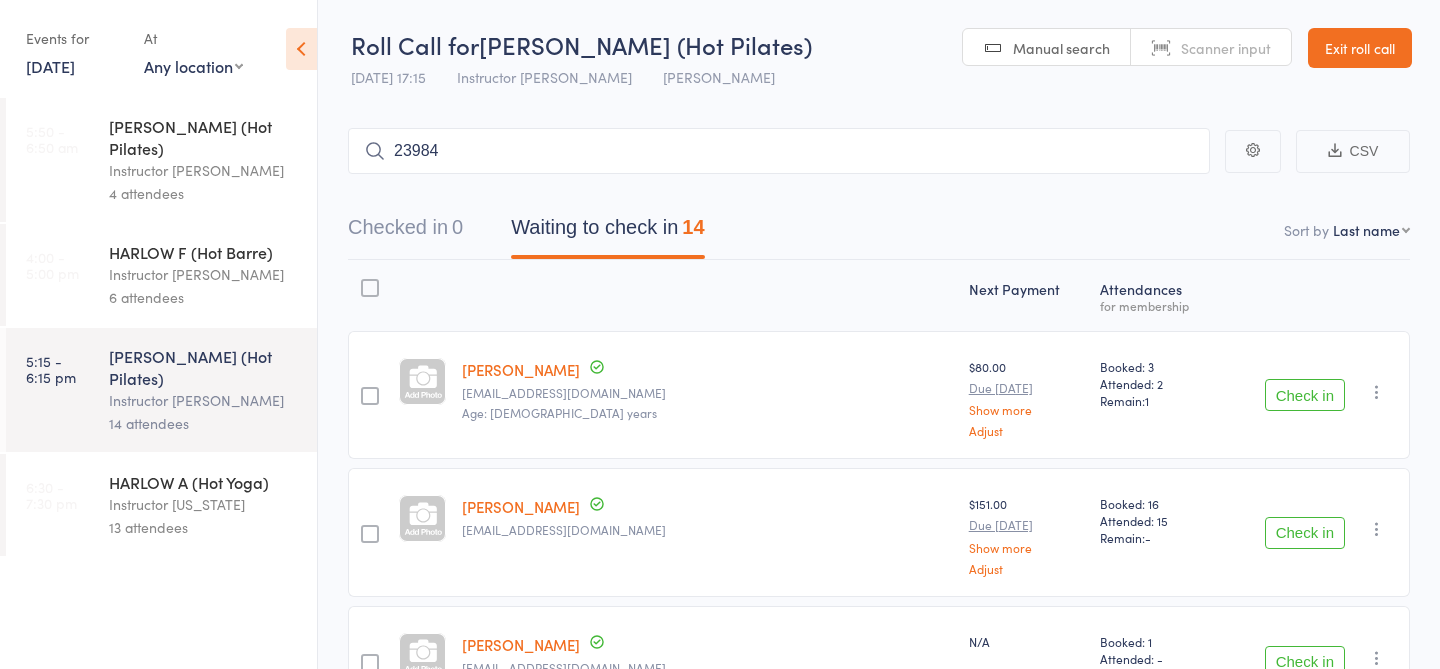 type on "23984" 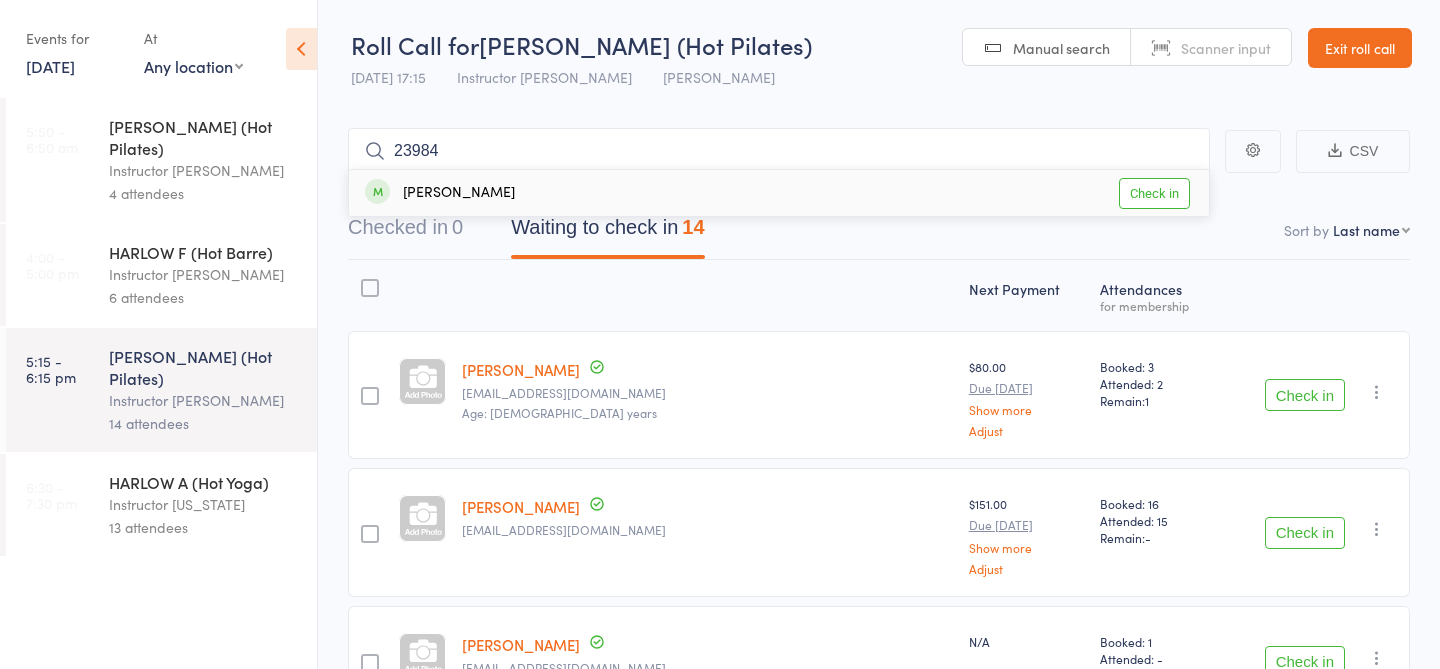 click on "Check in" at bounding box center (1154, 193) 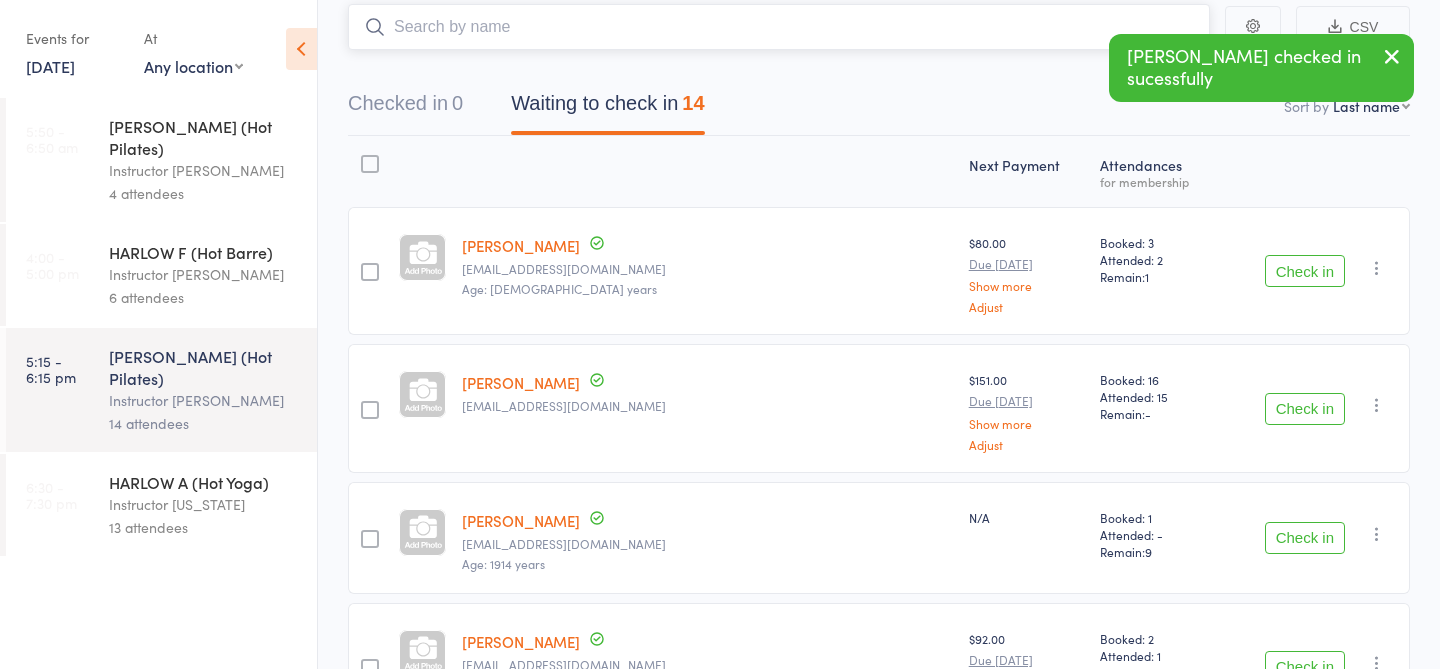 scroll, scrollTop: 125, scrollLeft: 0, axis: vertical 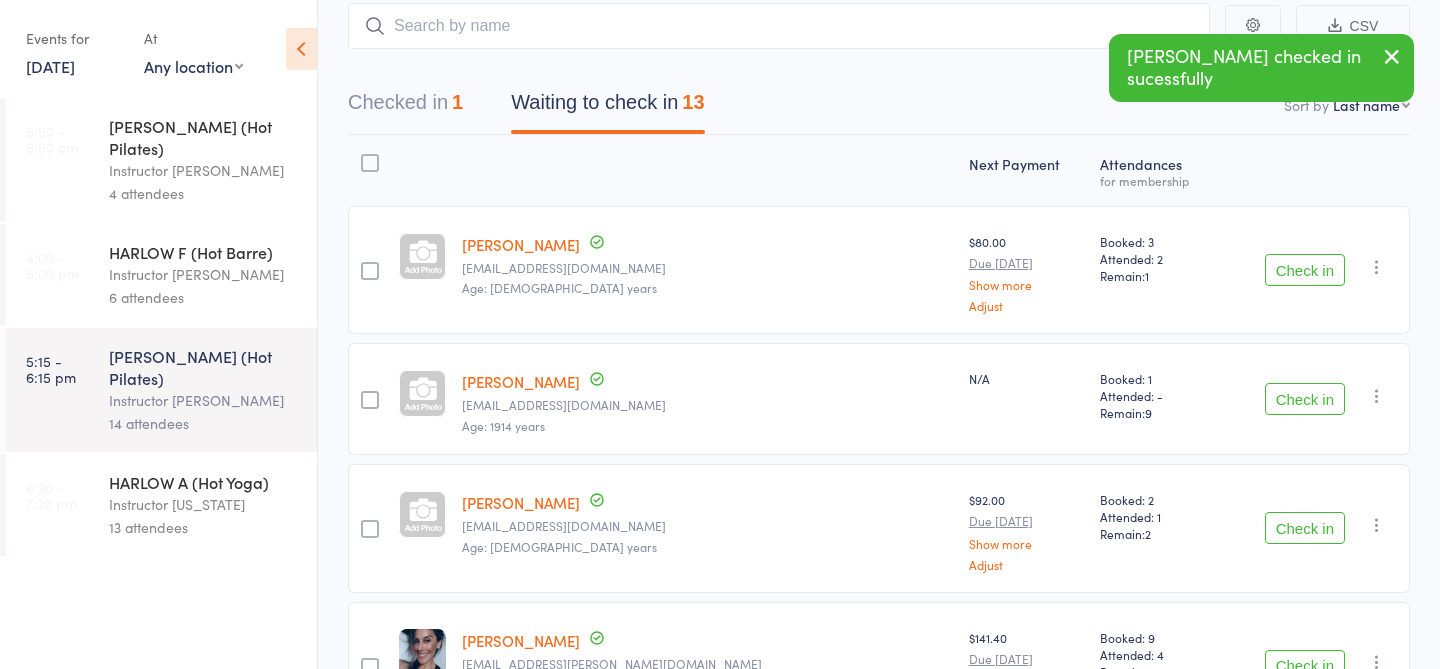 click on "Check in" at bounding box center [1305, 528] 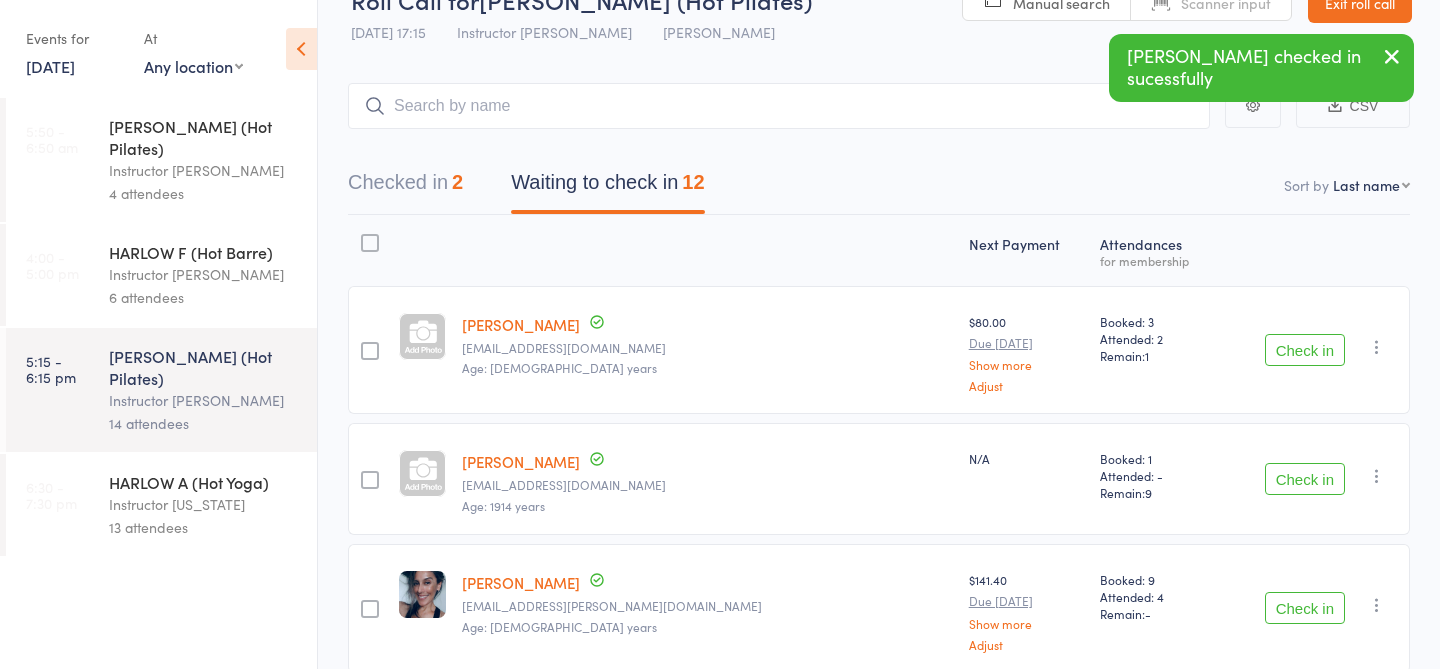 scroll, scrollTop: 0, scrollLeft: 0, axis: both 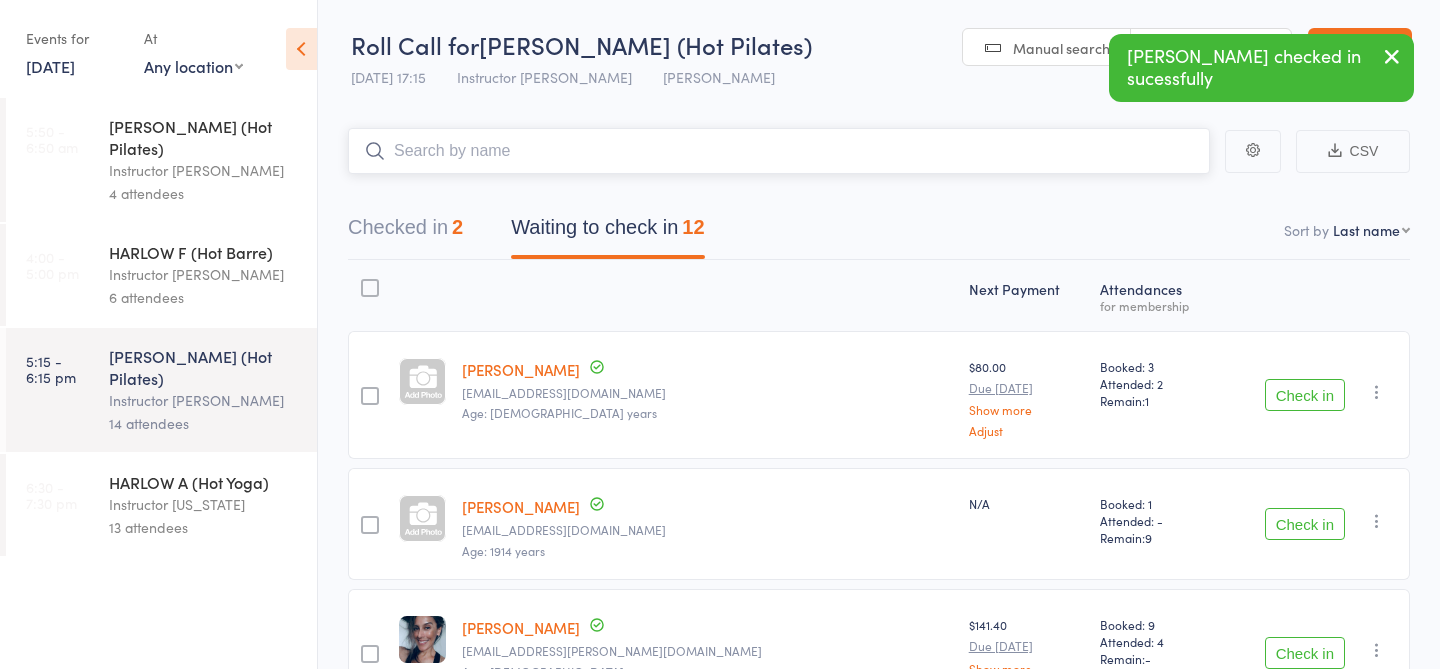 click at bounding box center [779, 151] 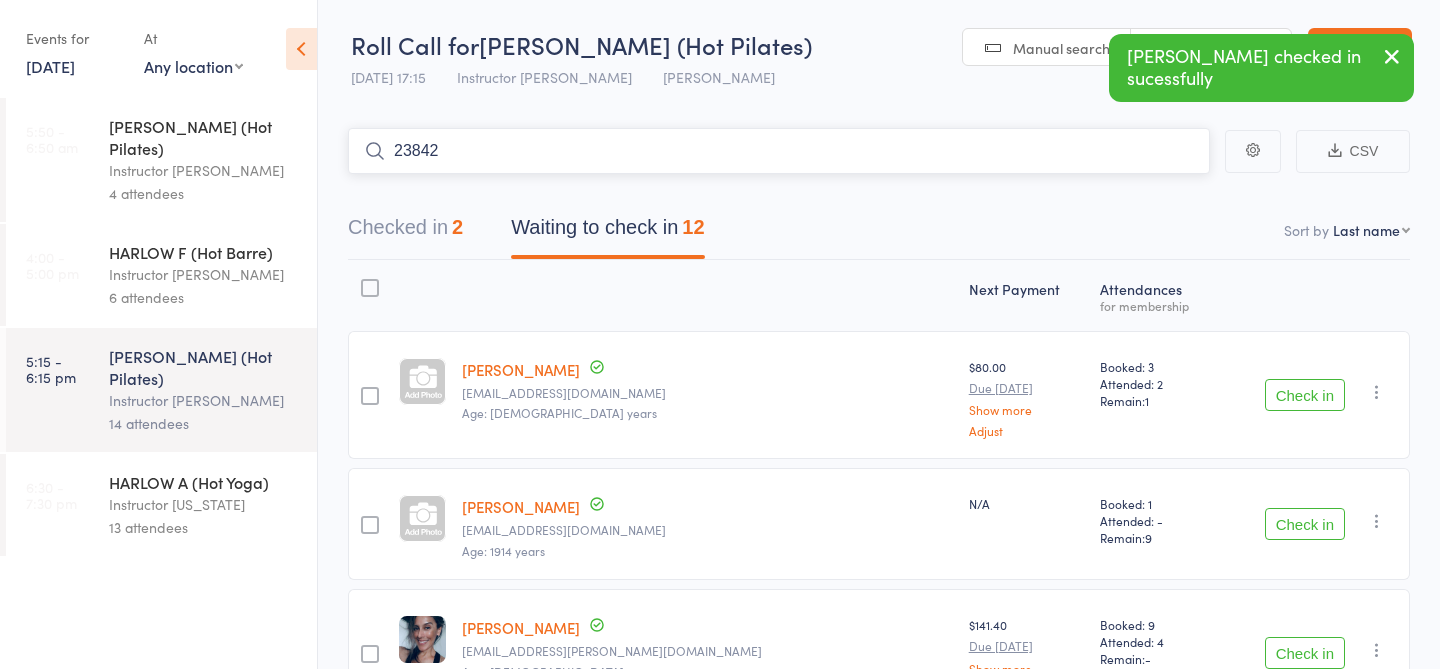type on "23842" 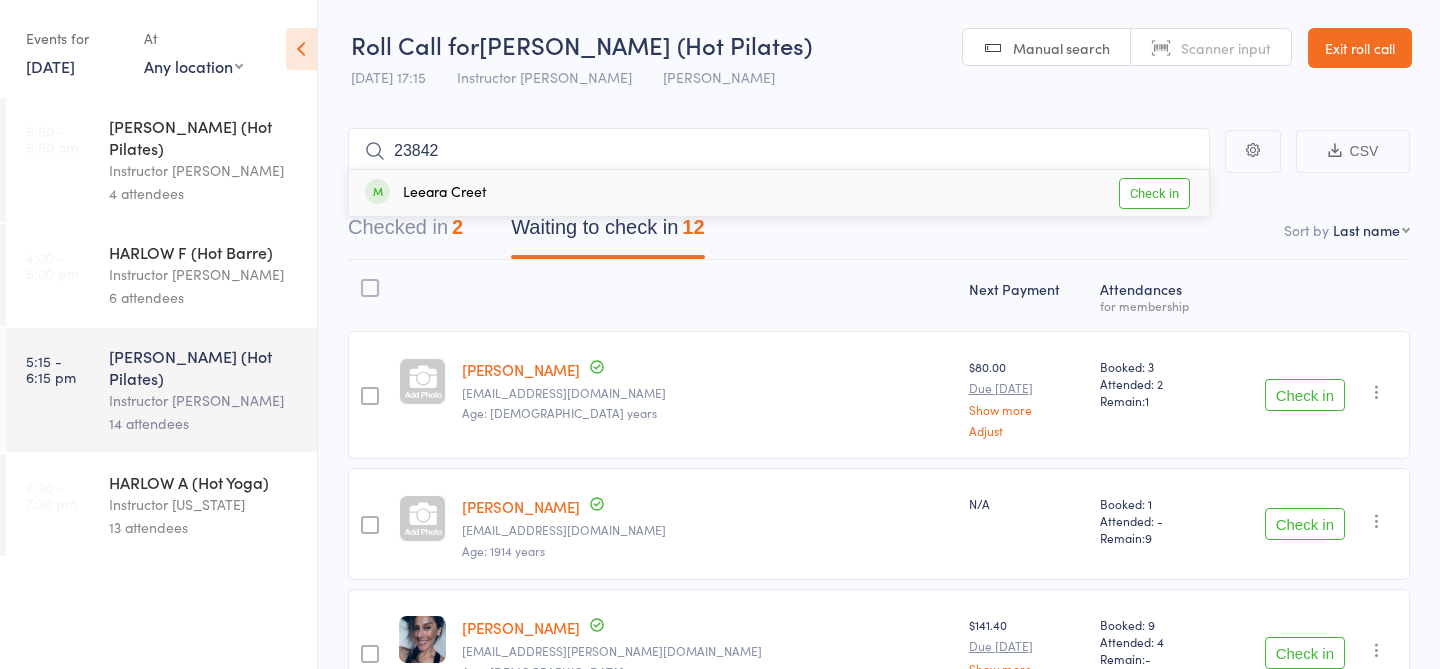click on "Check in" at bounding box center [1154, 193] 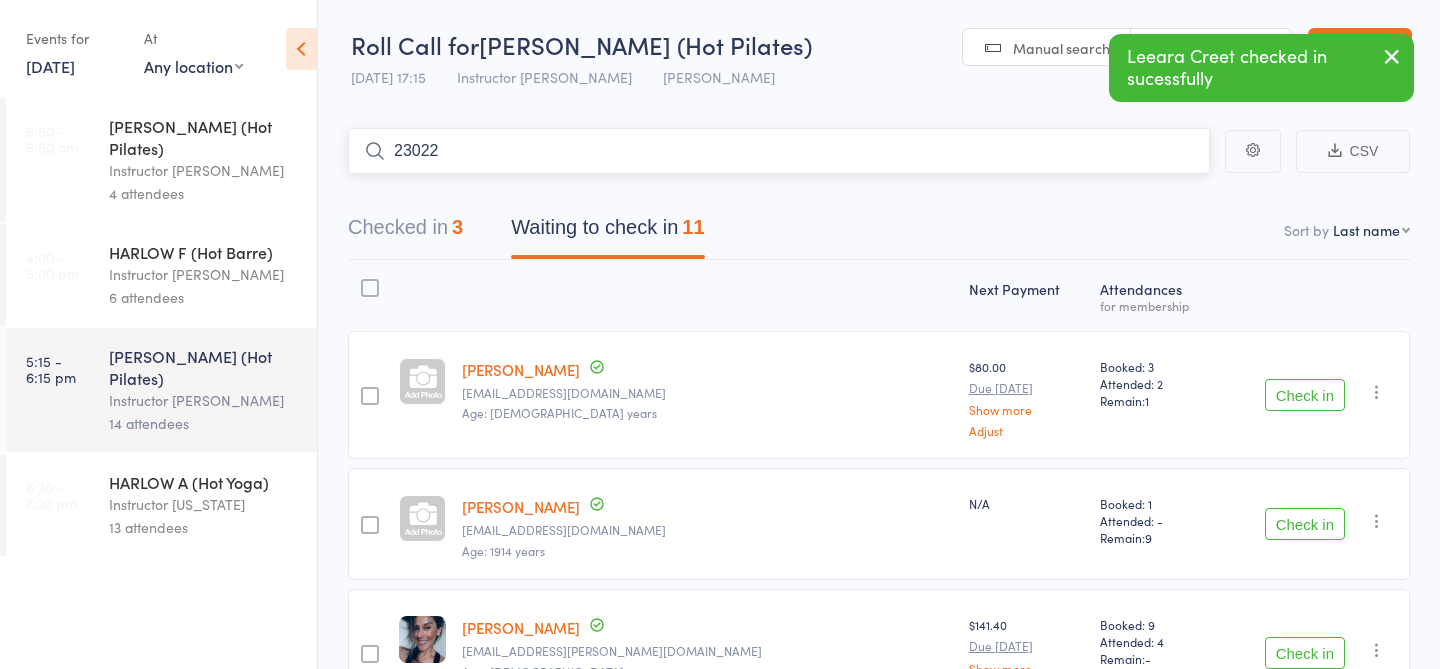 type on "23022" 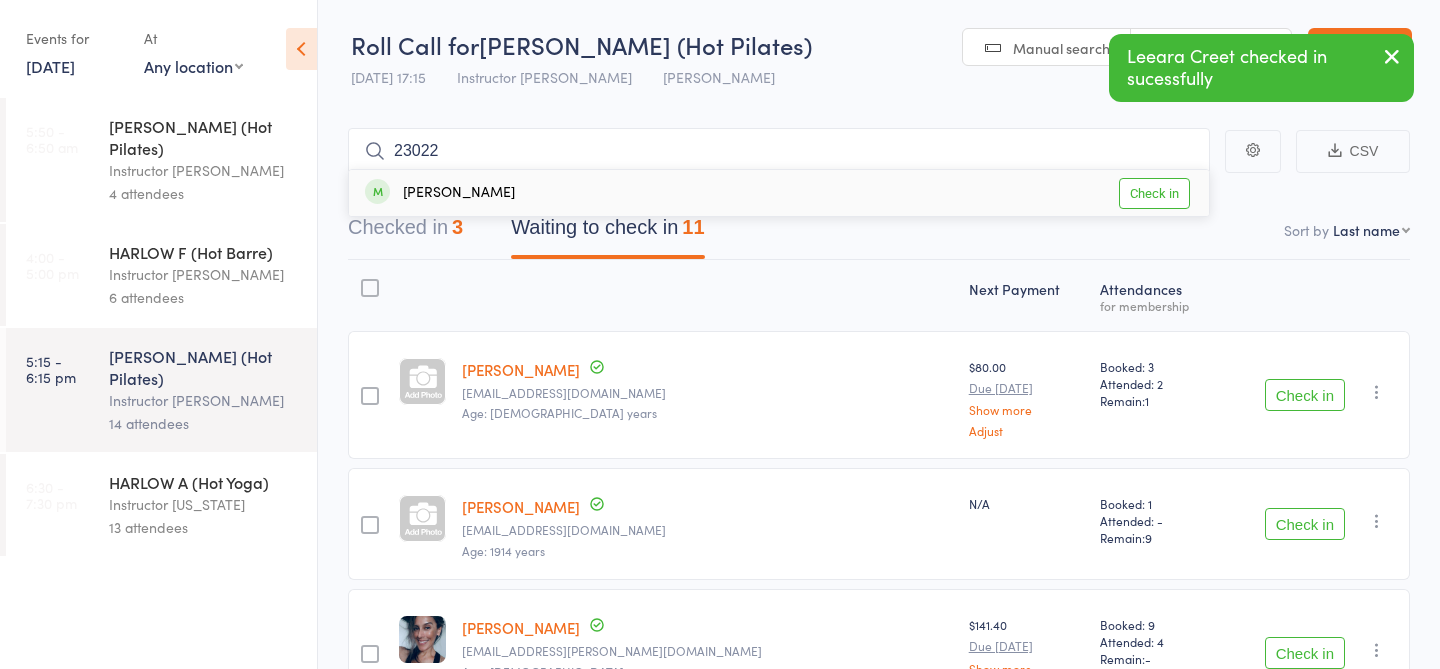 click on "Check in" at bounding box center (1154, 193) 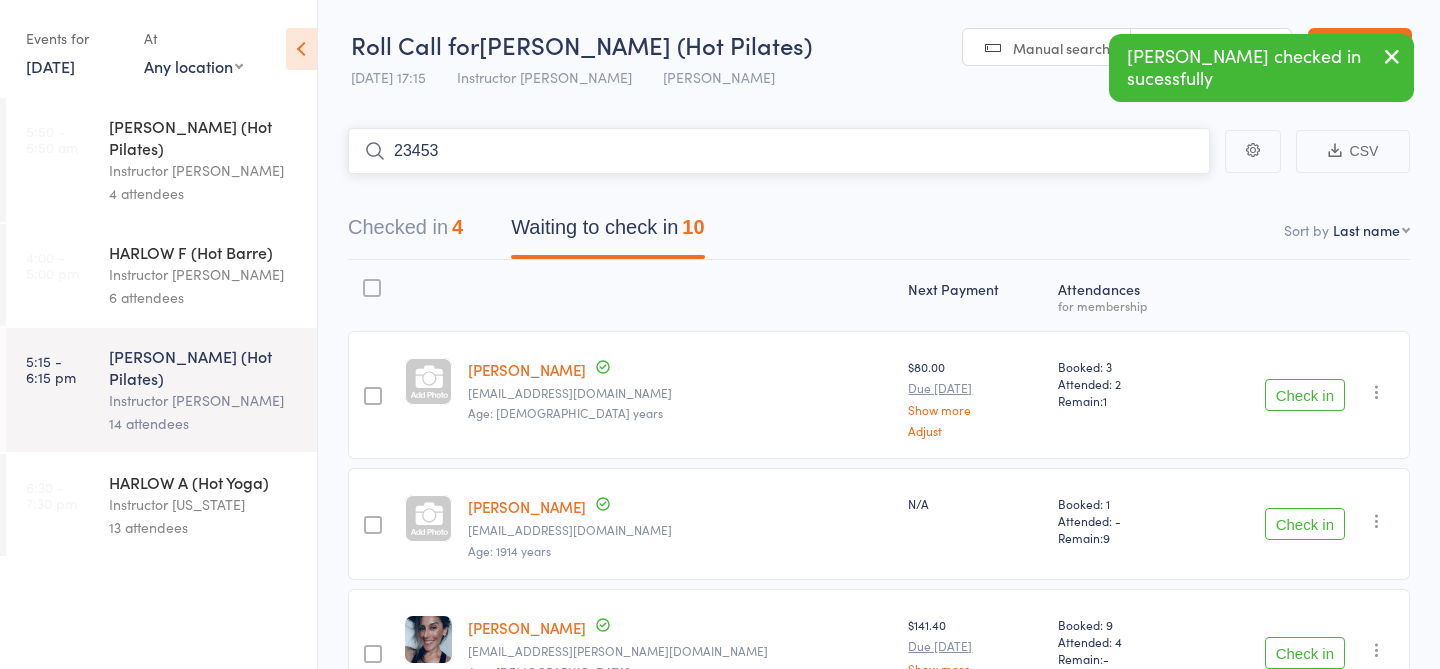 type on "23453" 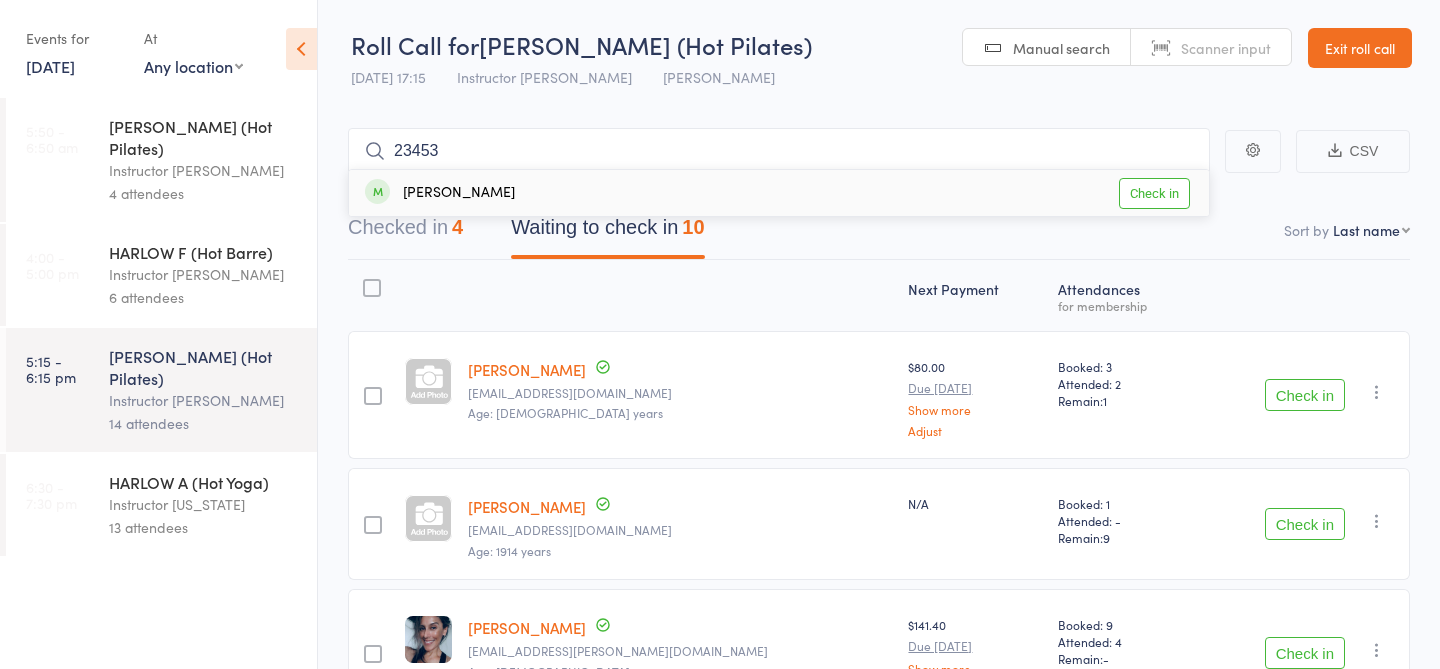 click on "Check in" at bounding box center [1154, 193] 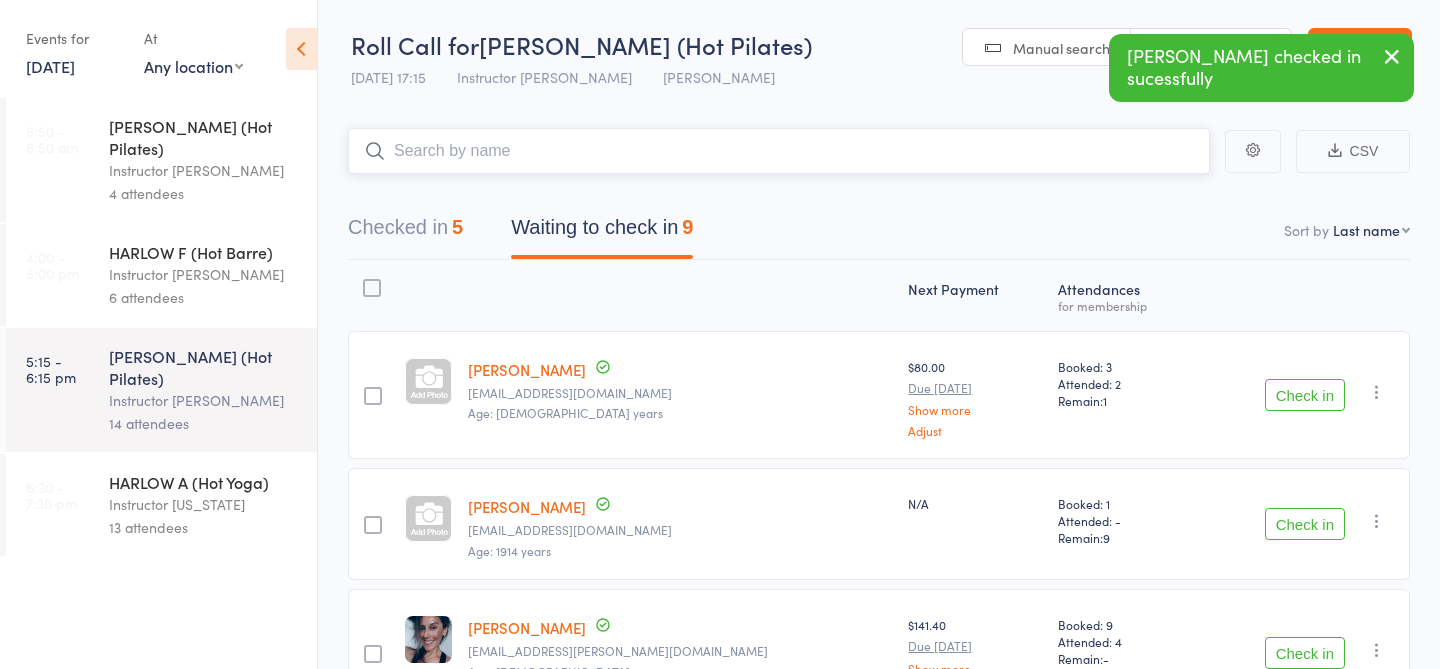click at bounding box center [779, 151] 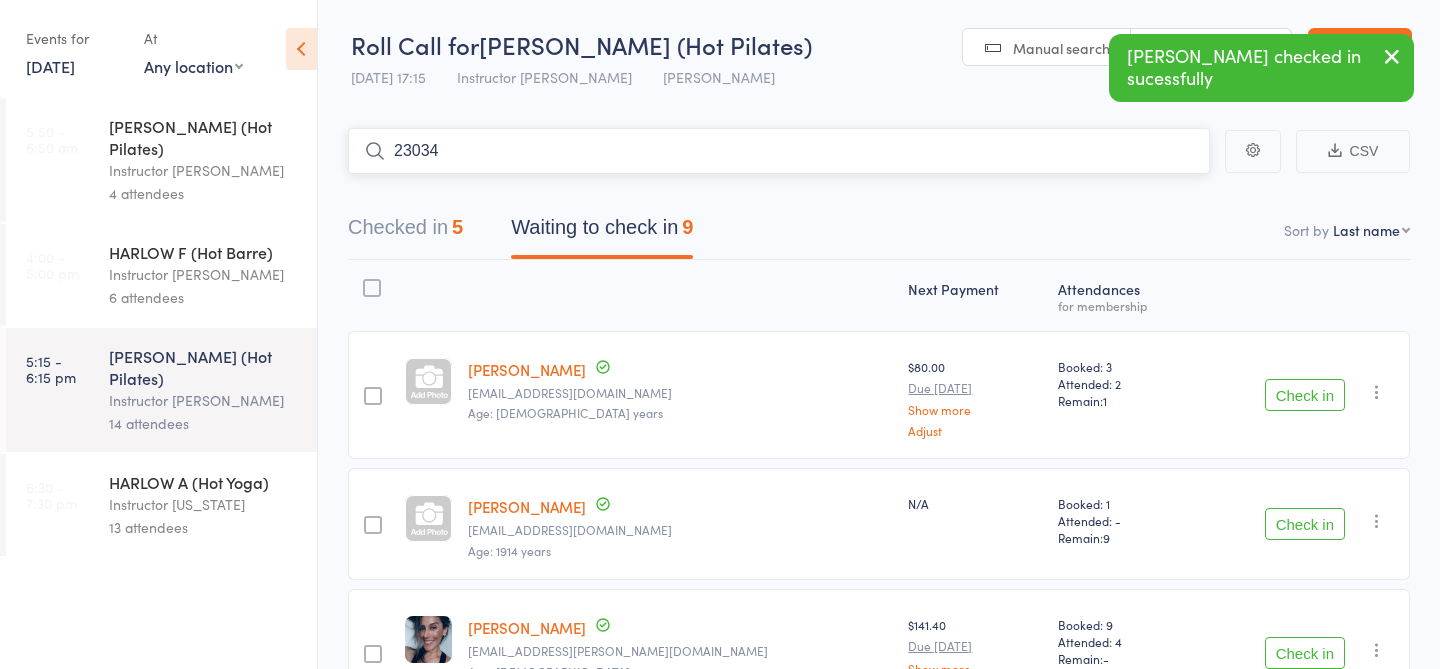 type on "23034" 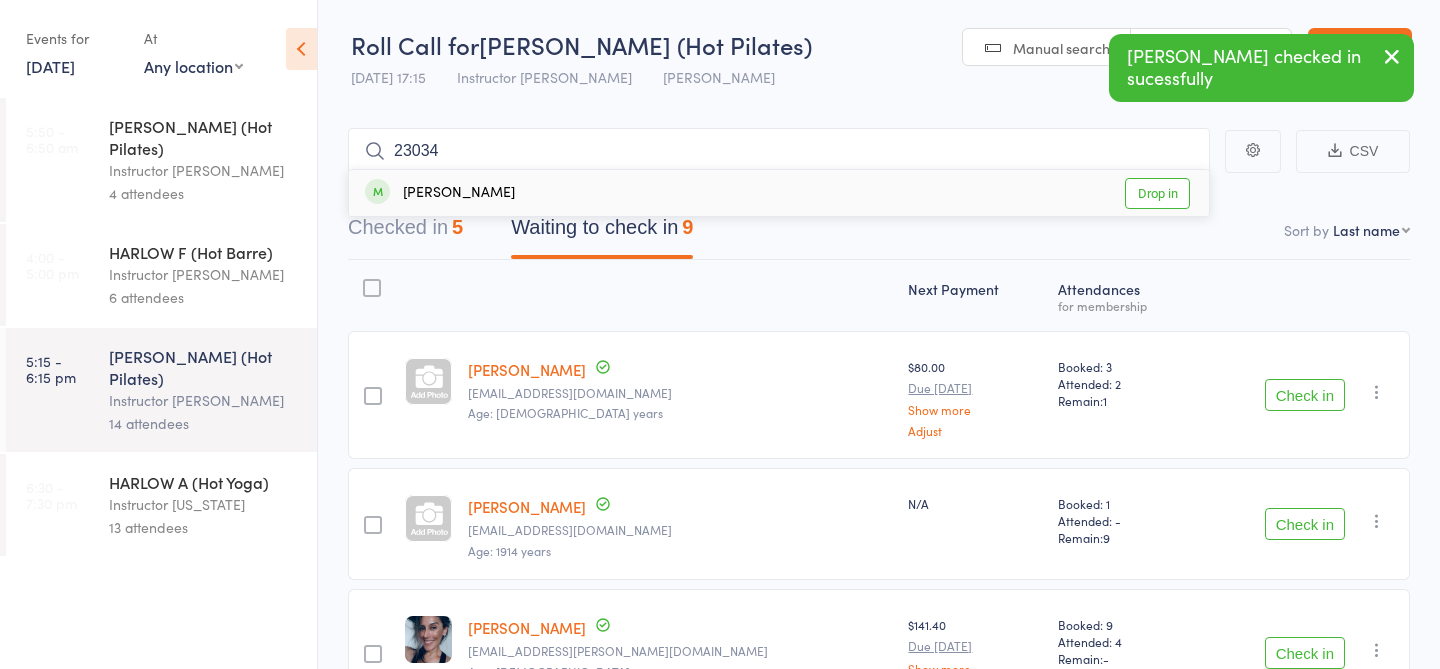 click on "Drop in" at bounding box center (1157, 193) 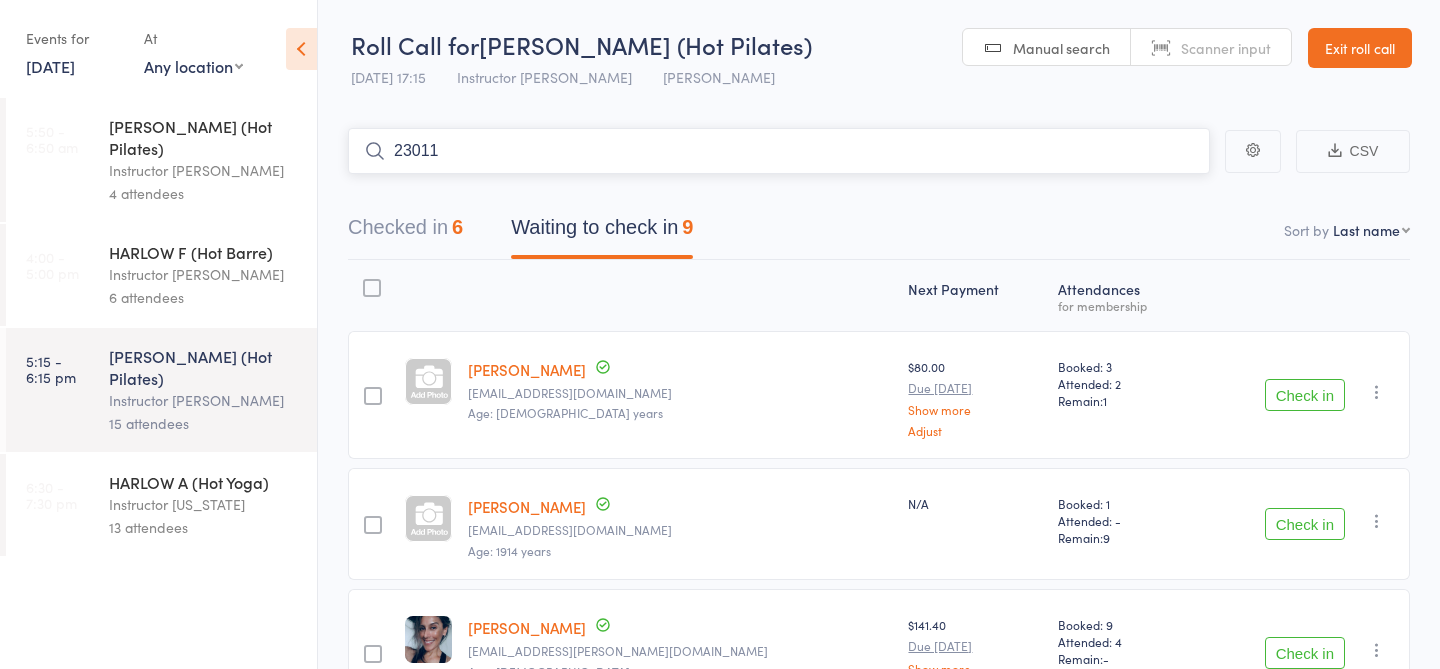 type on "23011" 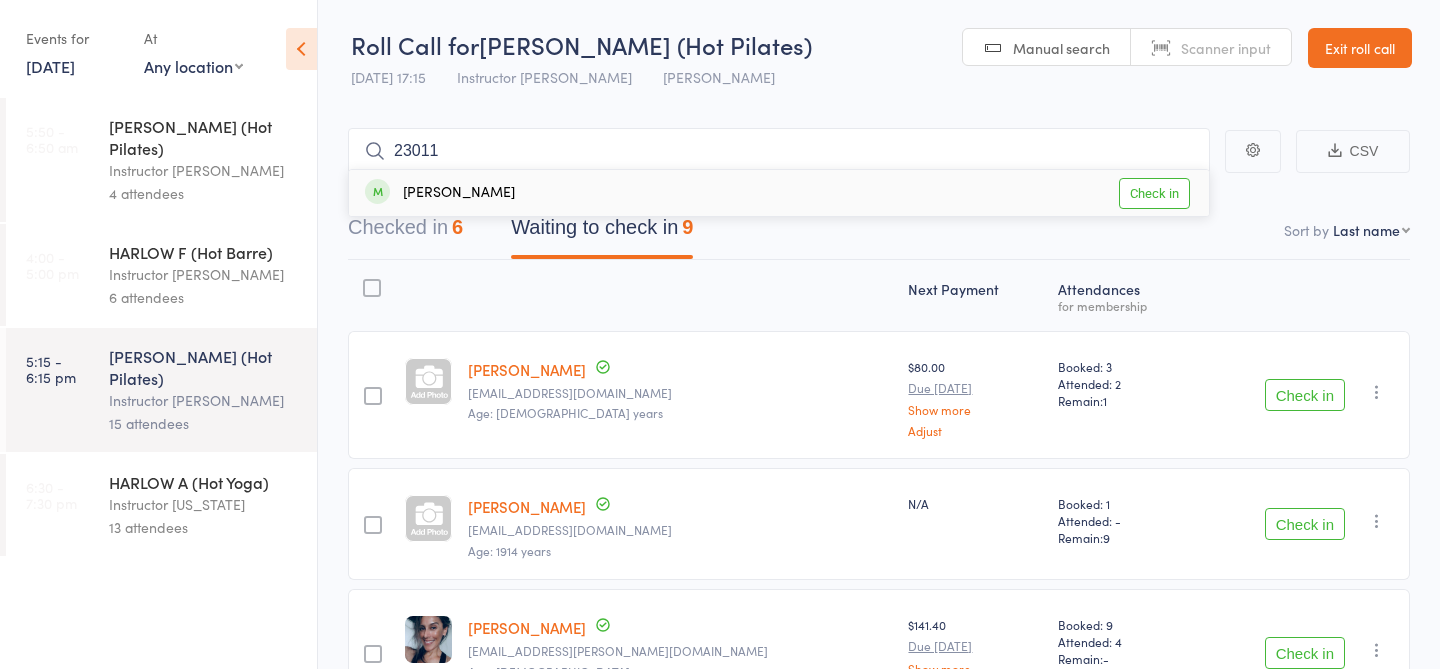 click on "Check in" at bounding box center (1154, 193) 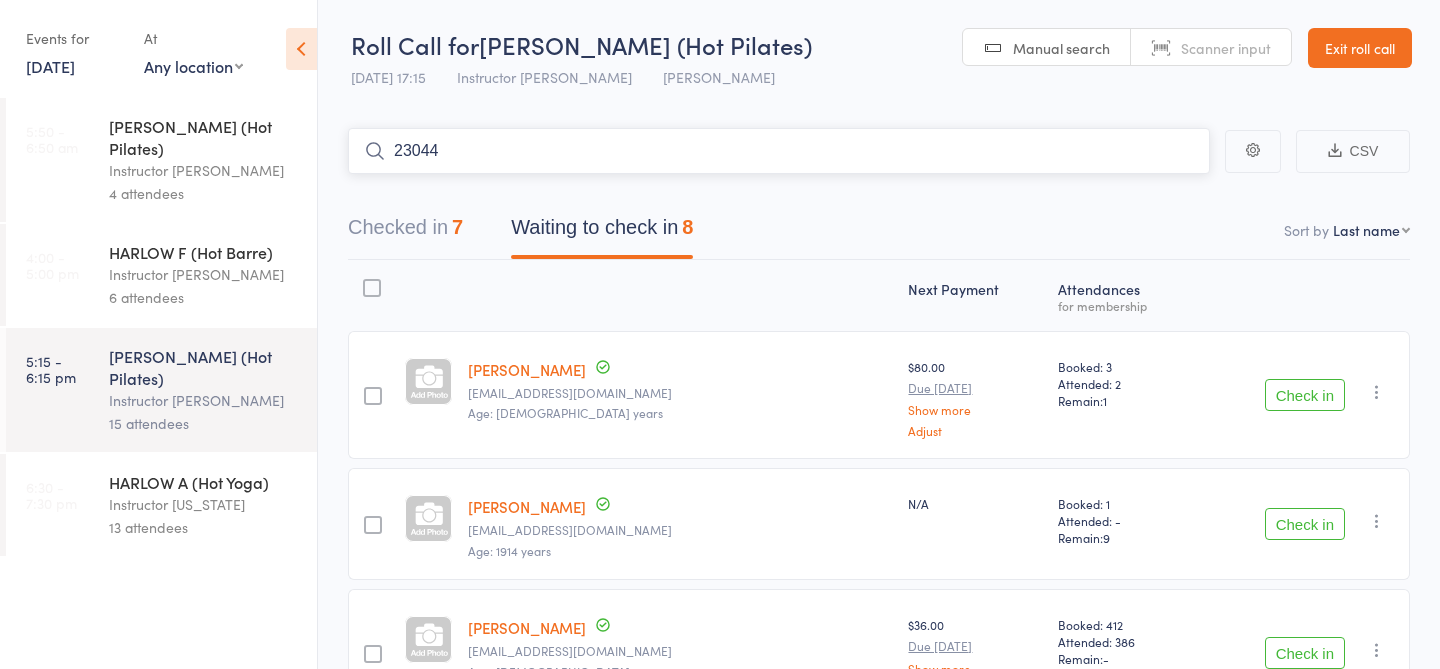 type on "23044" 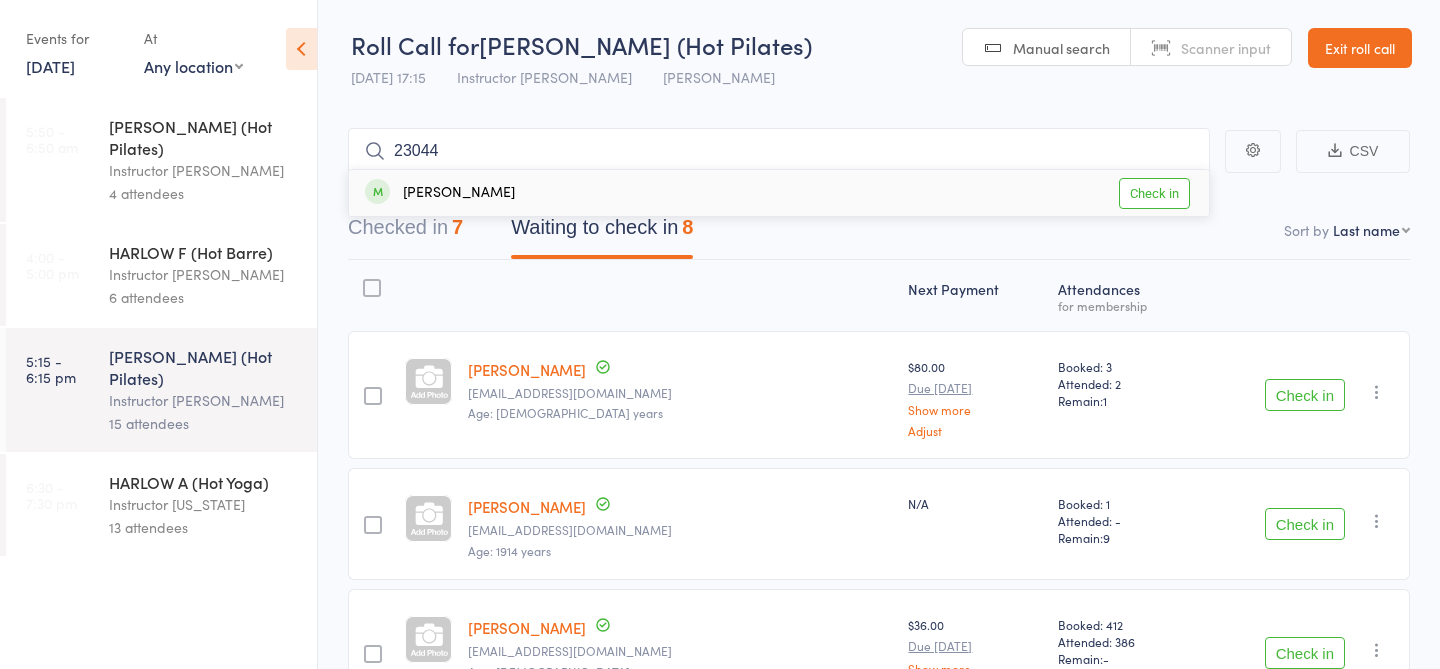 click on "Check in" at bounding box center [1154, 193] 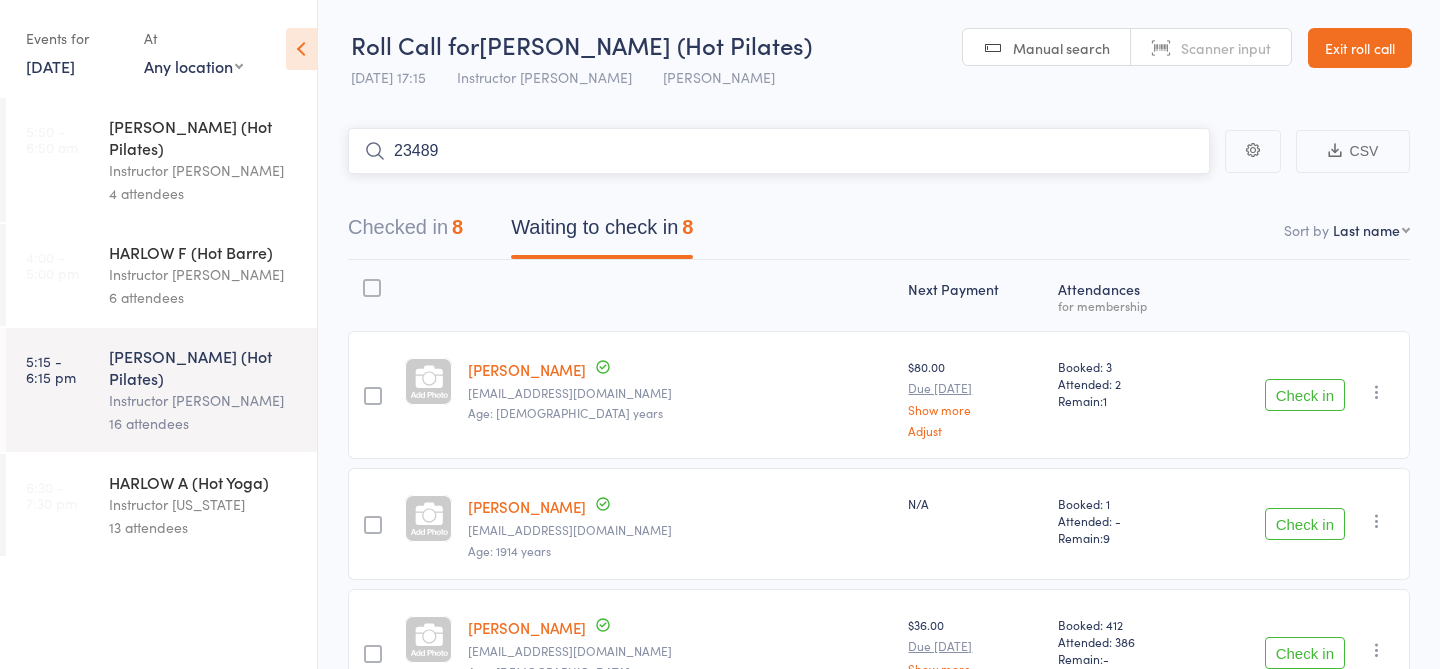 type on "23489" 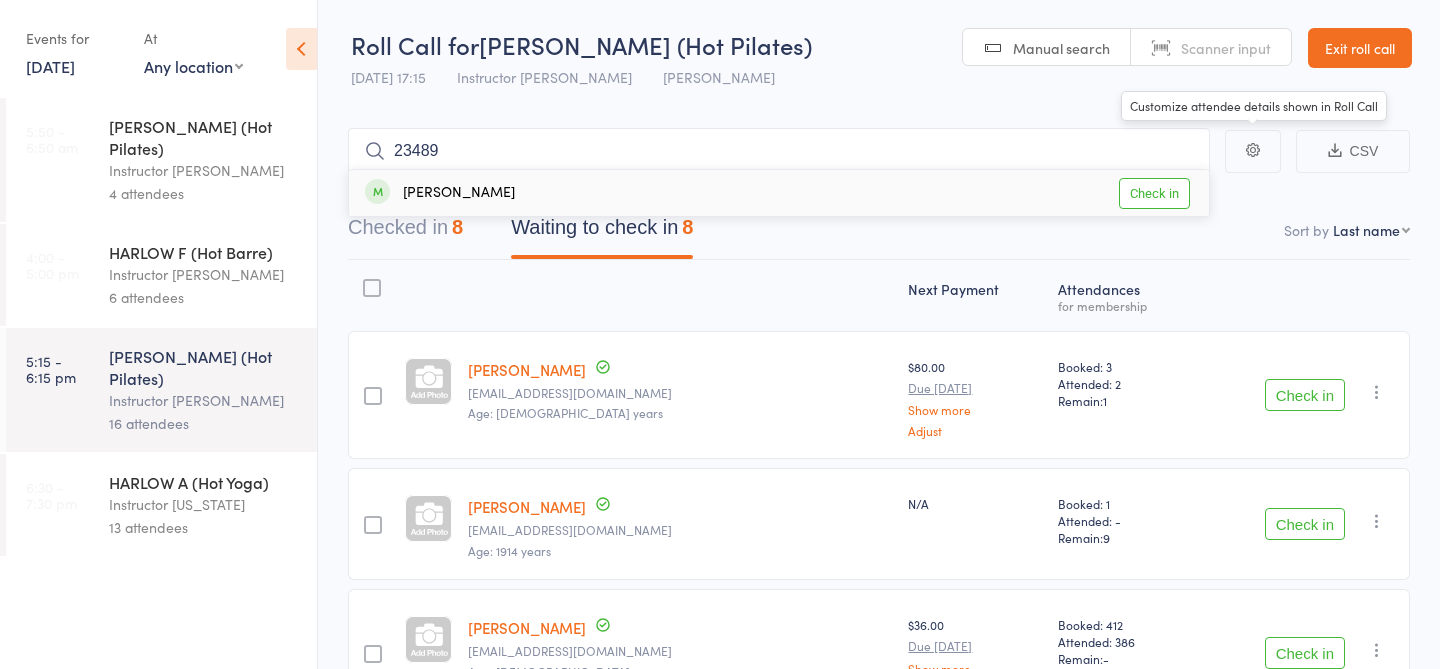click on "Check in" at bounding box center [1154, 193] 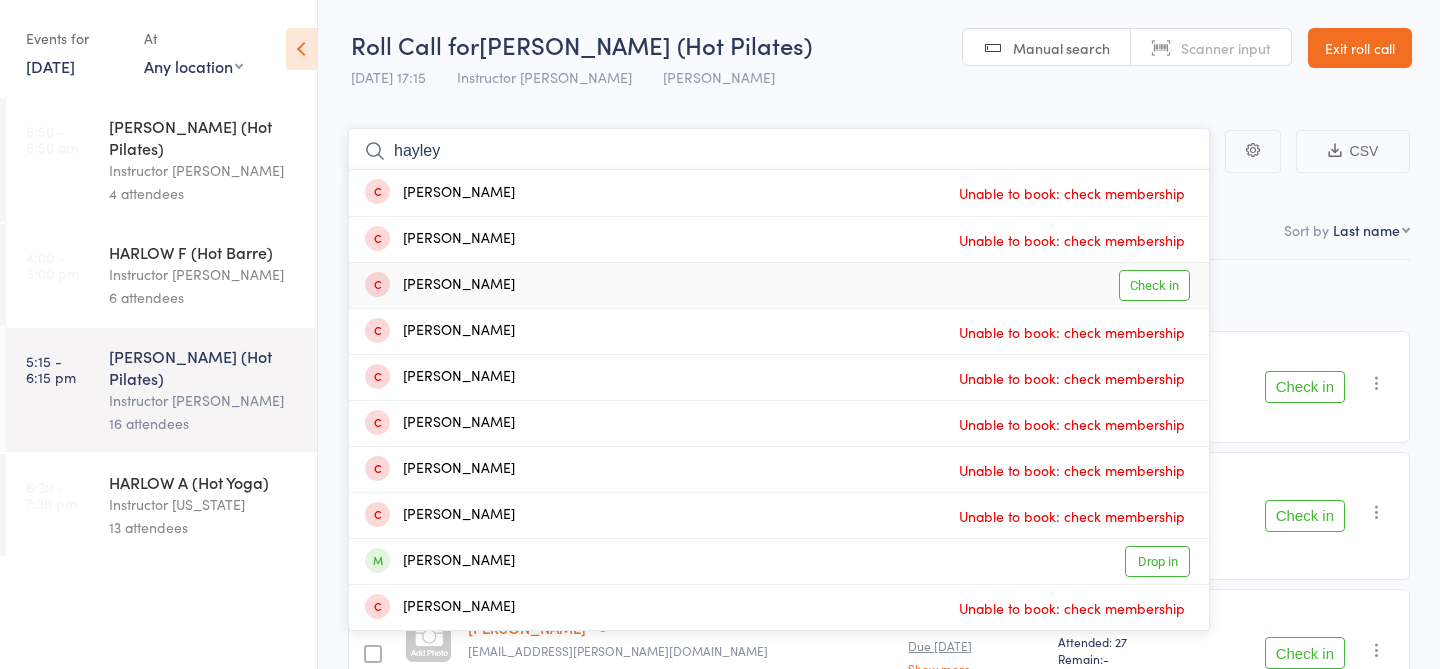 type on "hayley" 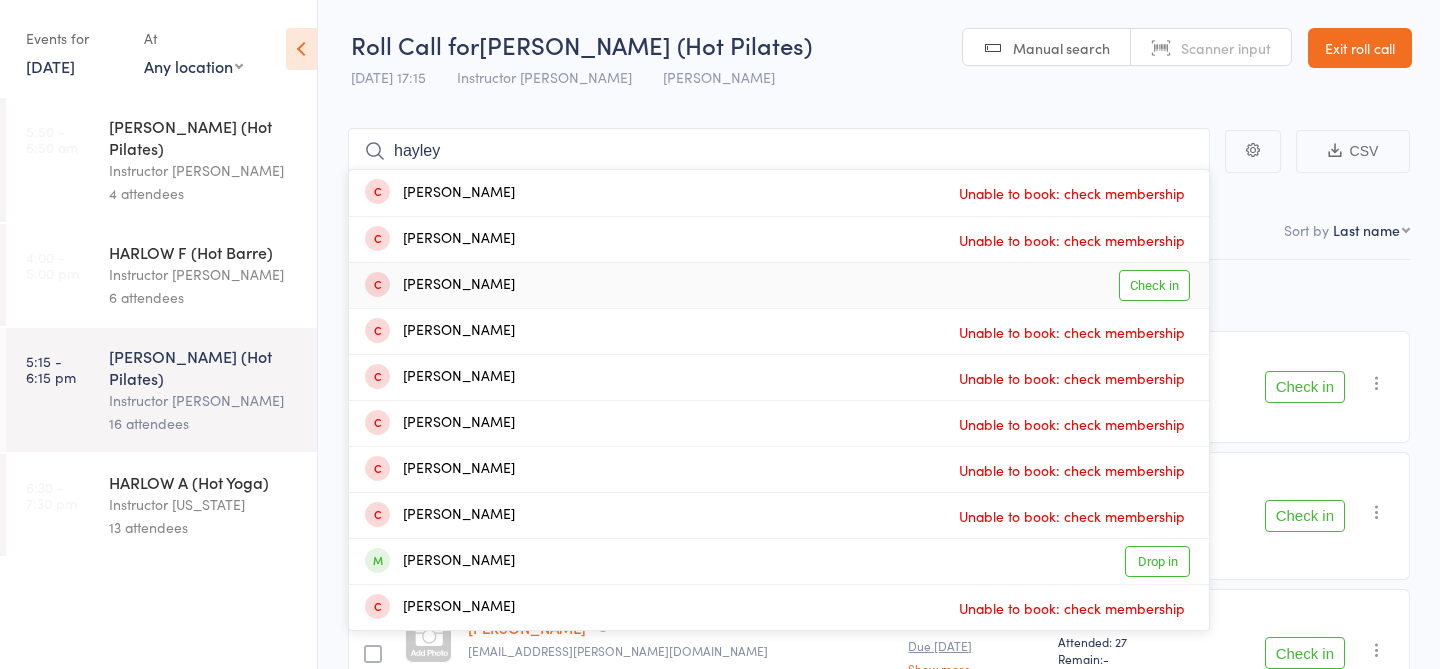 click on "Check in" at bounding box center [1154, 285] 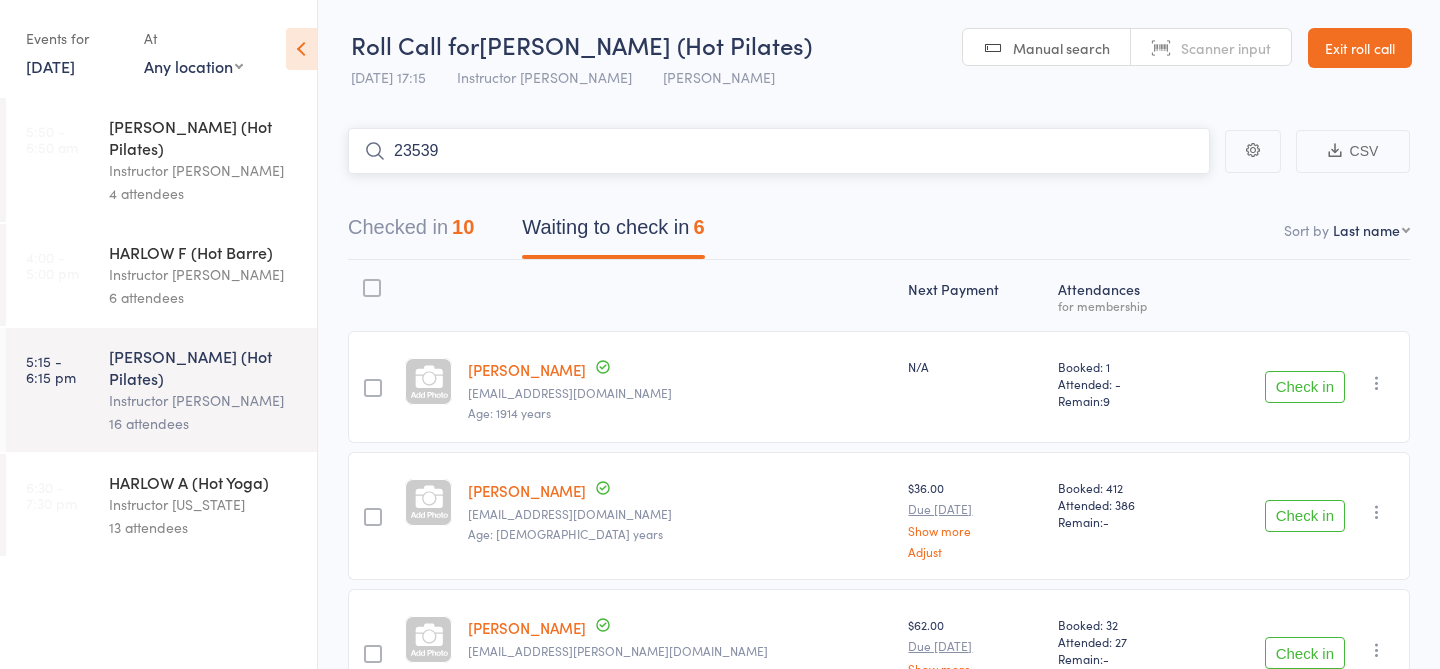 type on "23539" 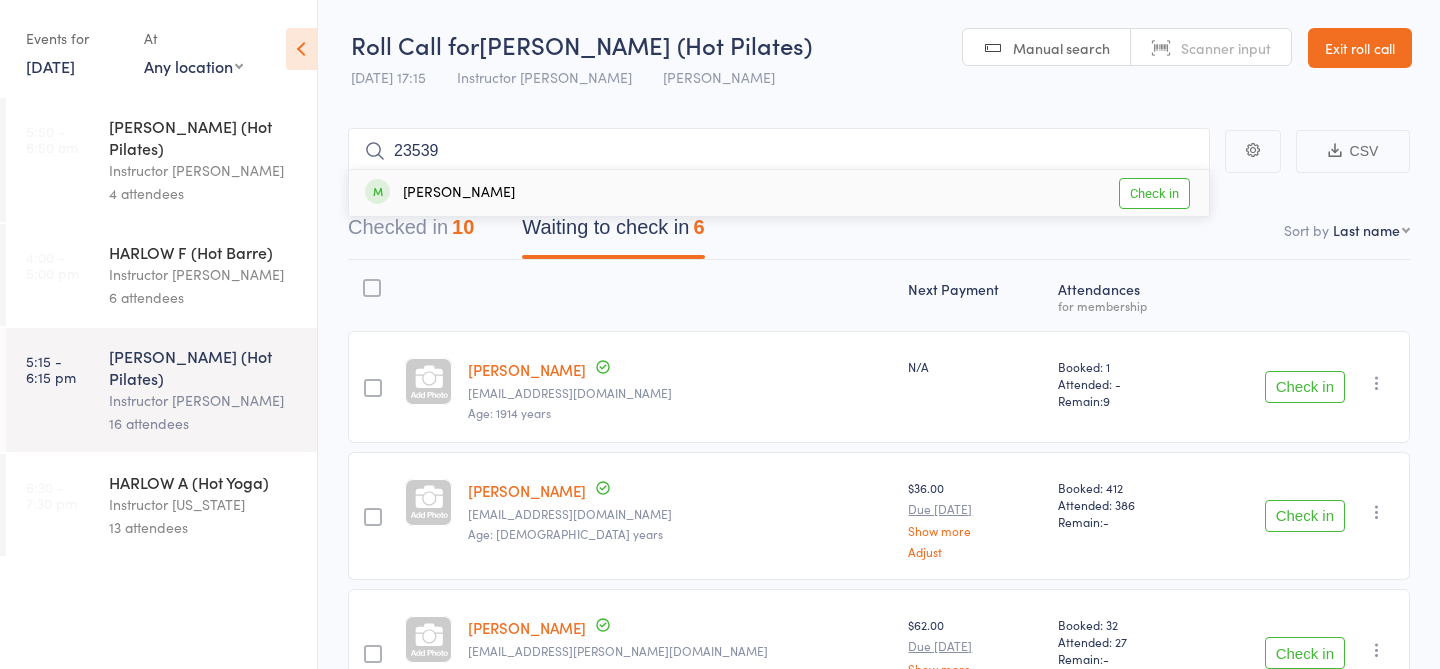 click on "[PERSON_NAME] Check in" at bounding box center (779, 193) 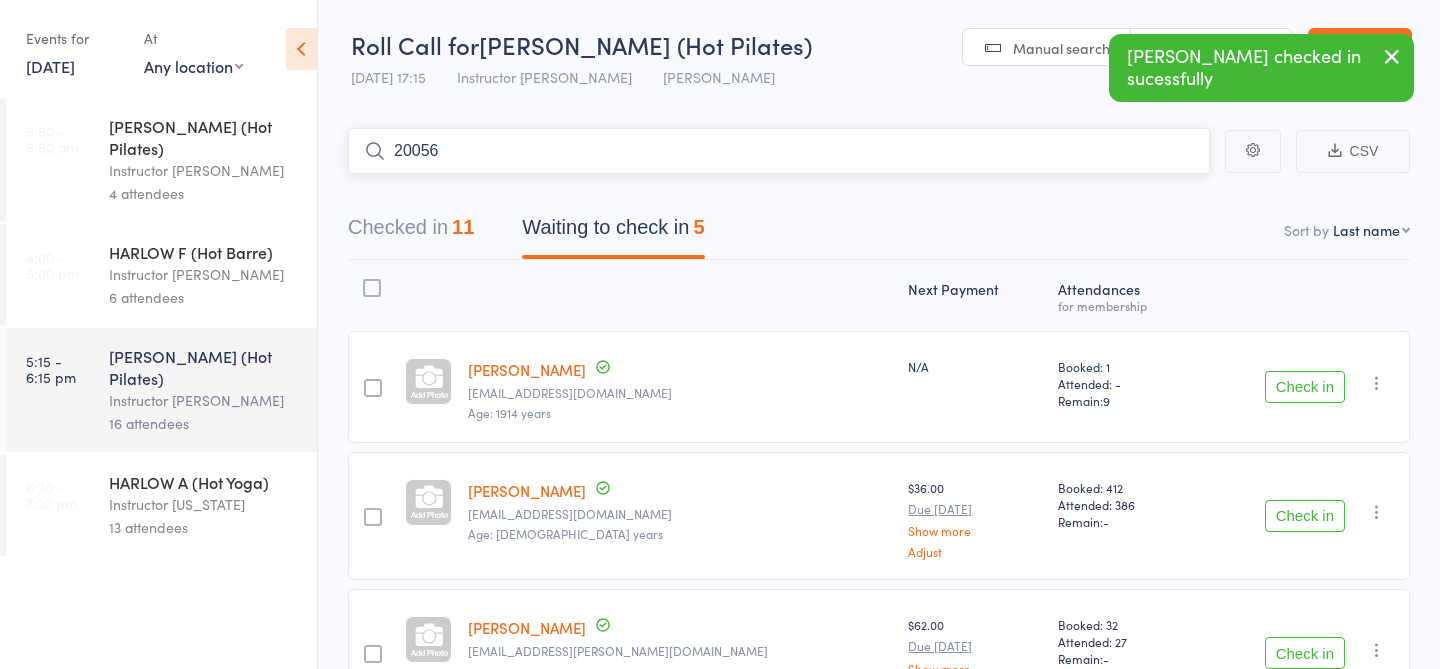 type on "20056" 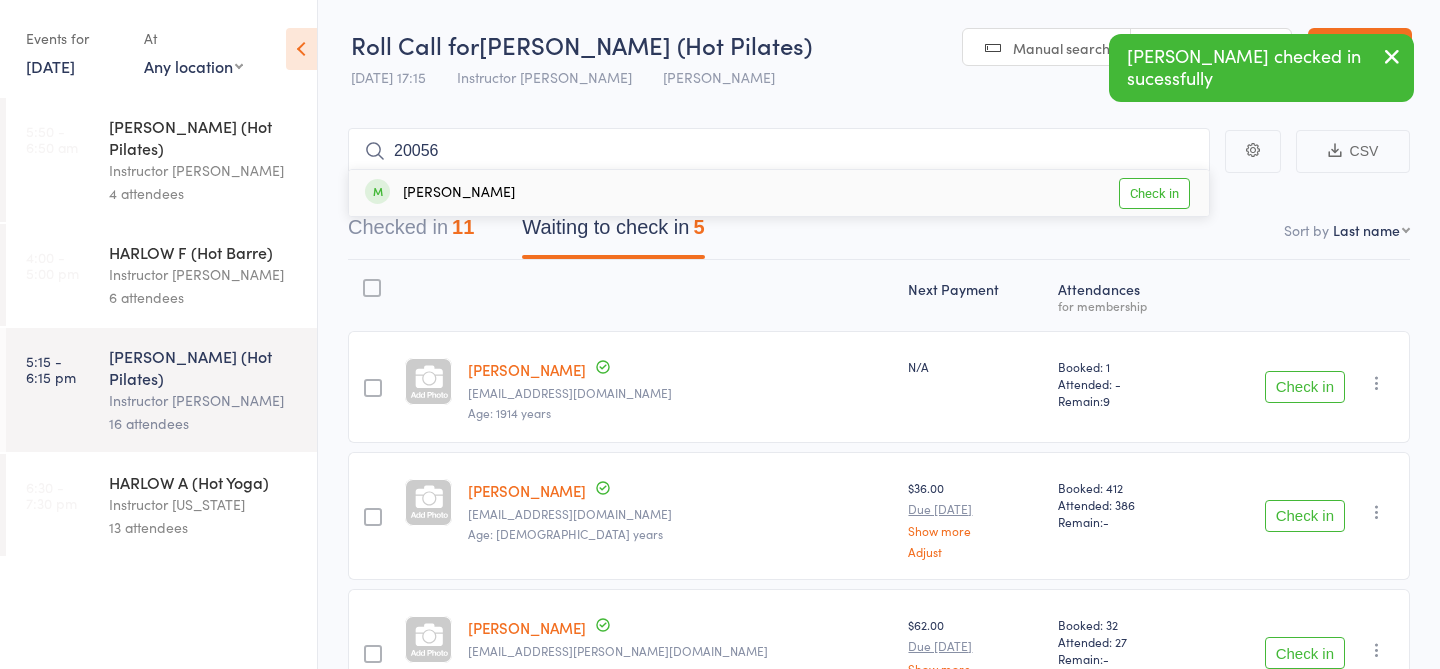 click on "Check in" at bounding box center [1154, 193] 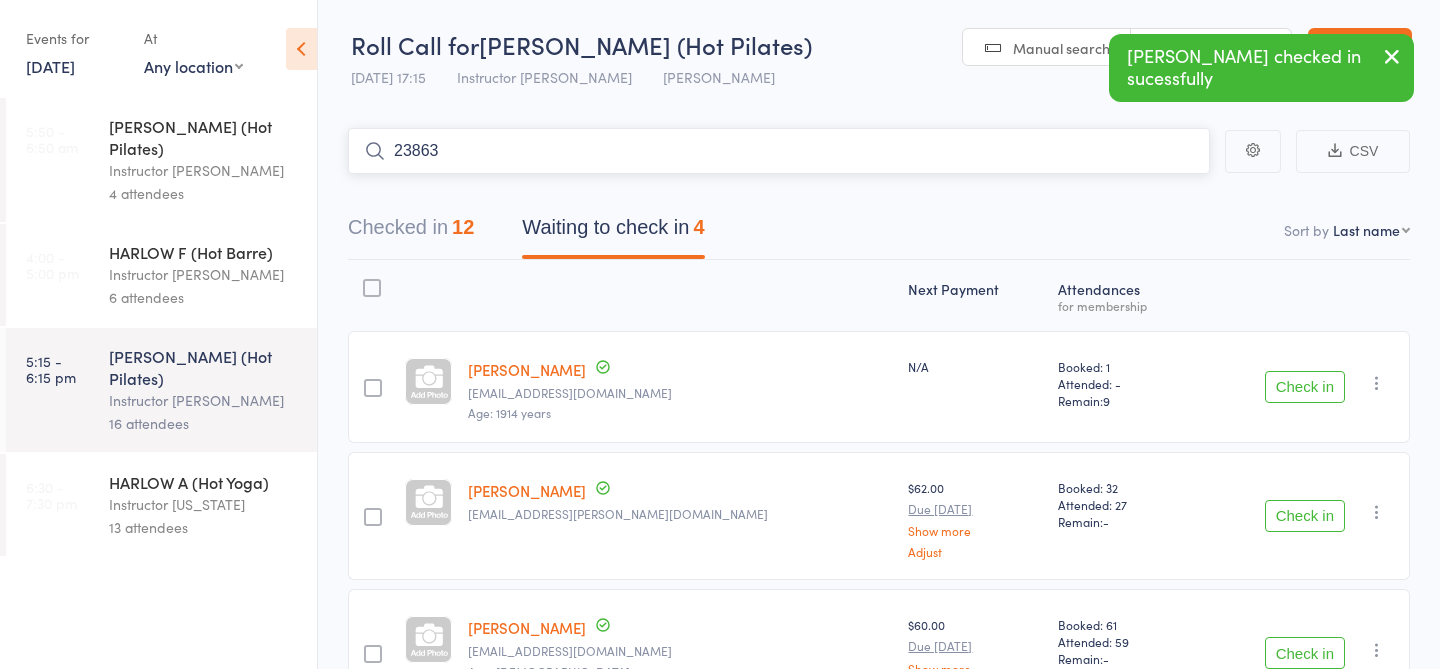 type on "23863" 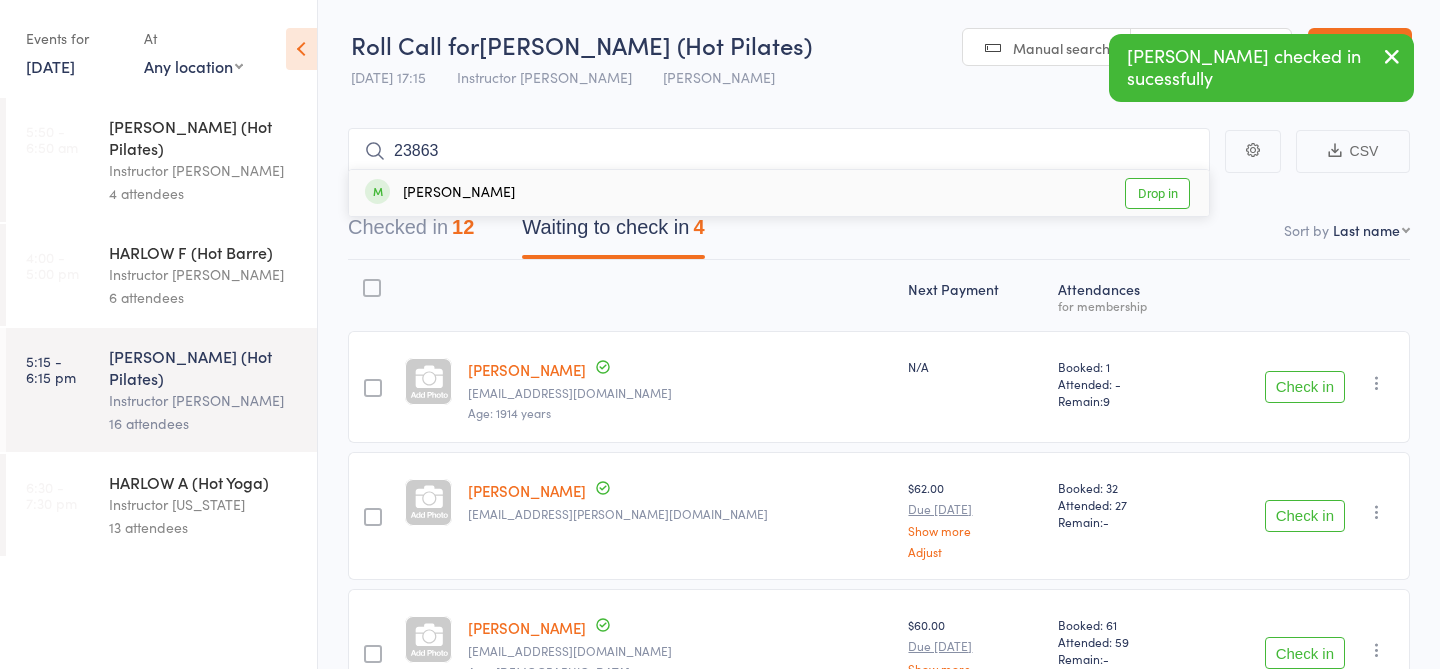 click on "Drop in" at bounding box center [1157, 193] 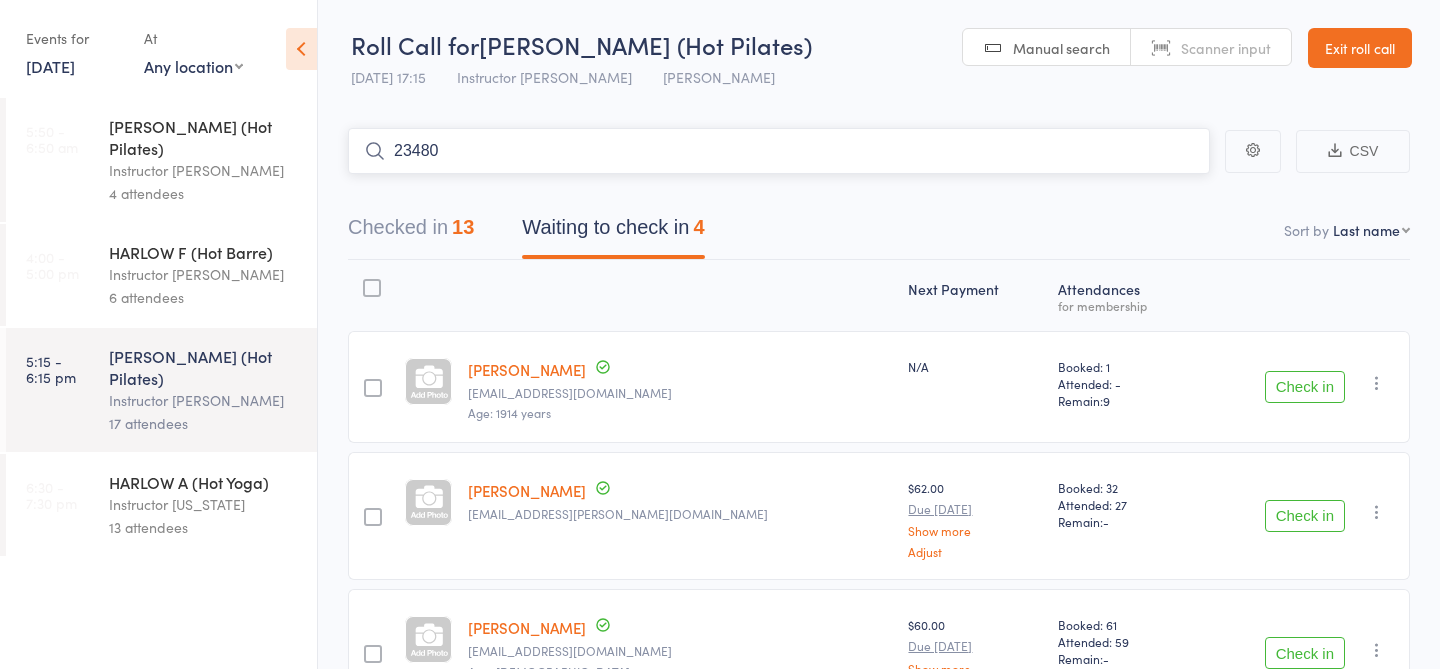 type on "23480" 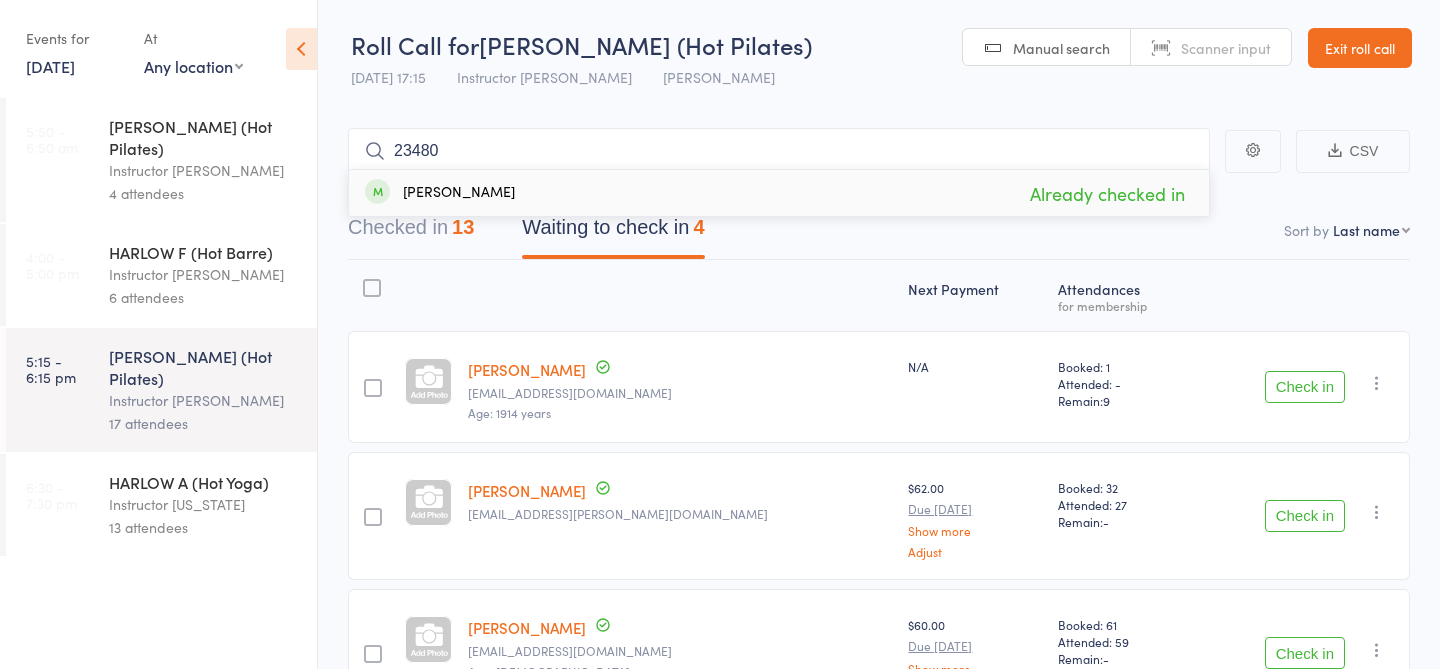 click on "Already checked in" at bounding box center [1107, 193] 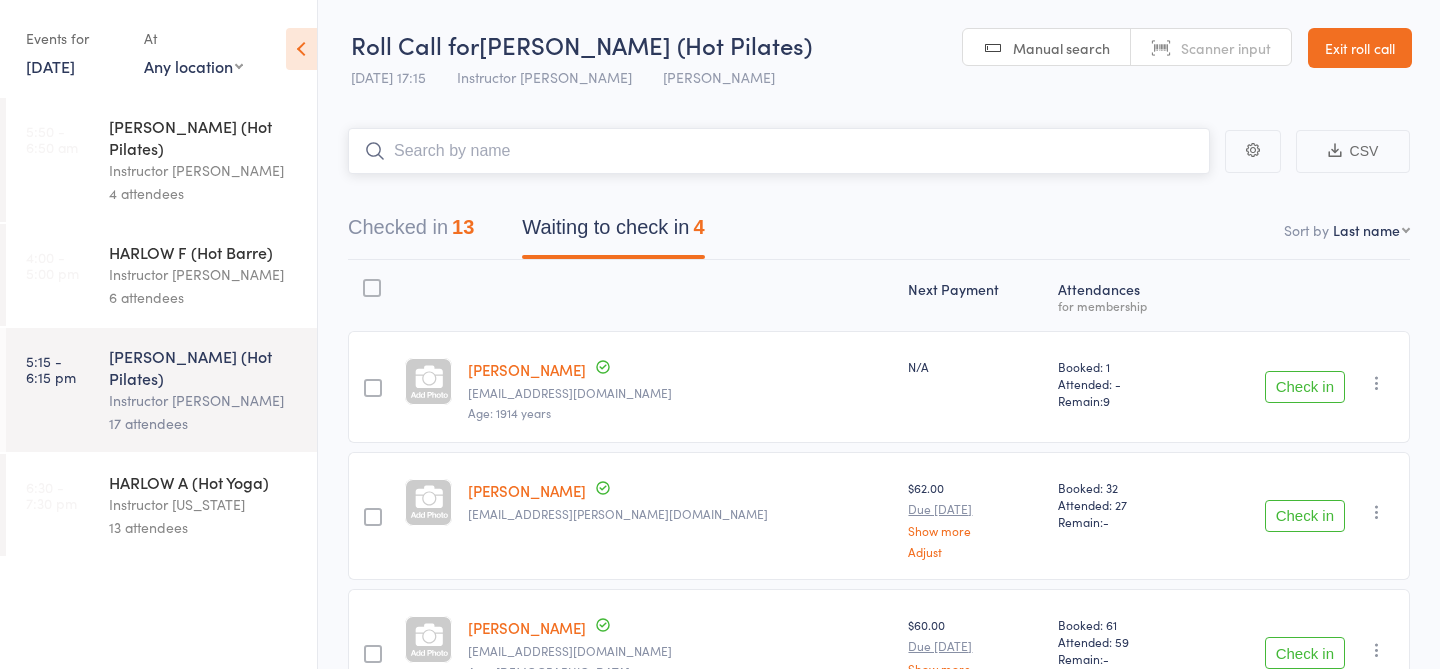 click on "Checked in  13" at bounding box center (411, 232) 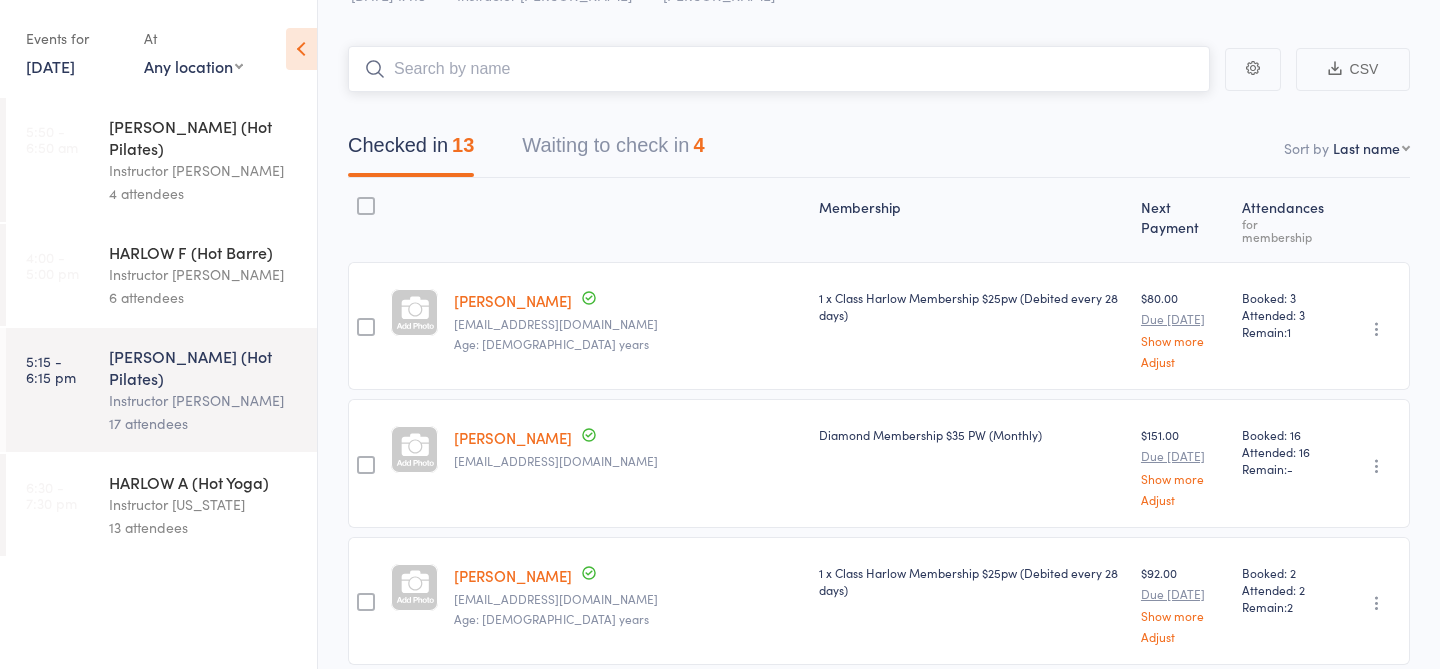 scroll, scrollTop: 0, scrollLeft: 0, axis: both 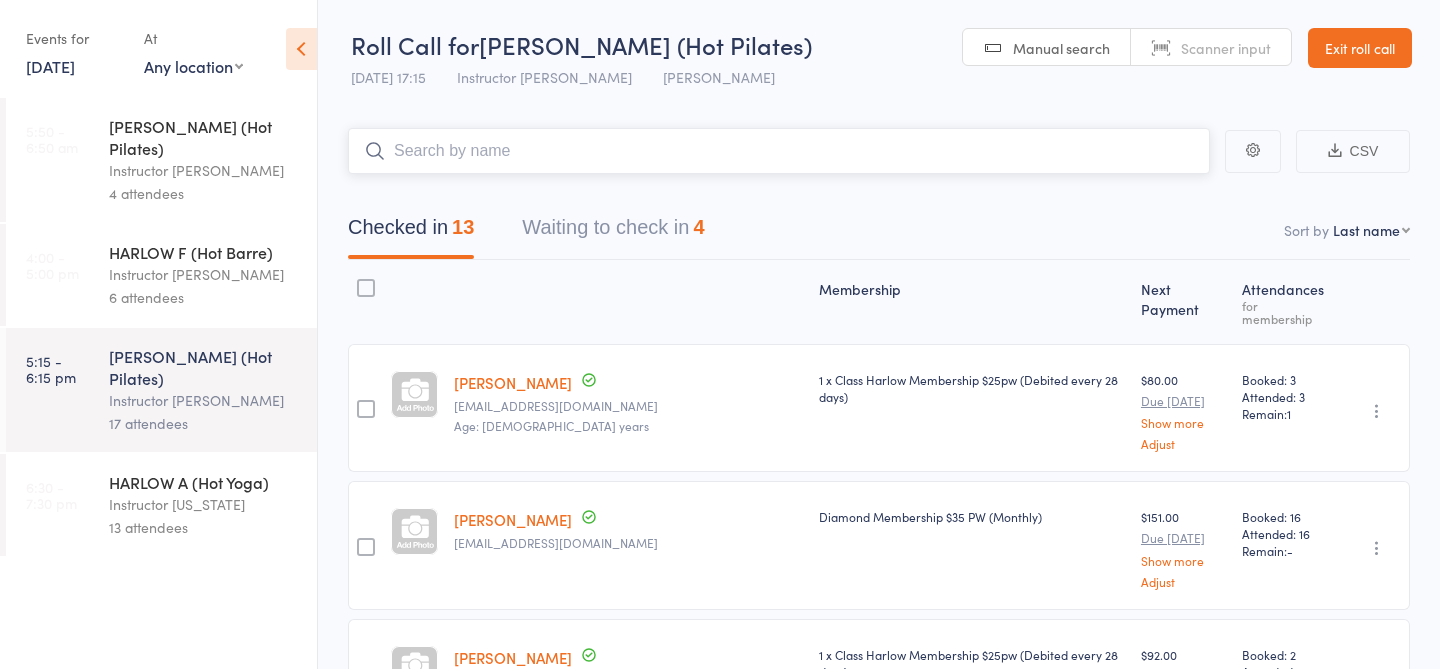 click on "Waiting to check in  4" at bounding box center (613, 232) 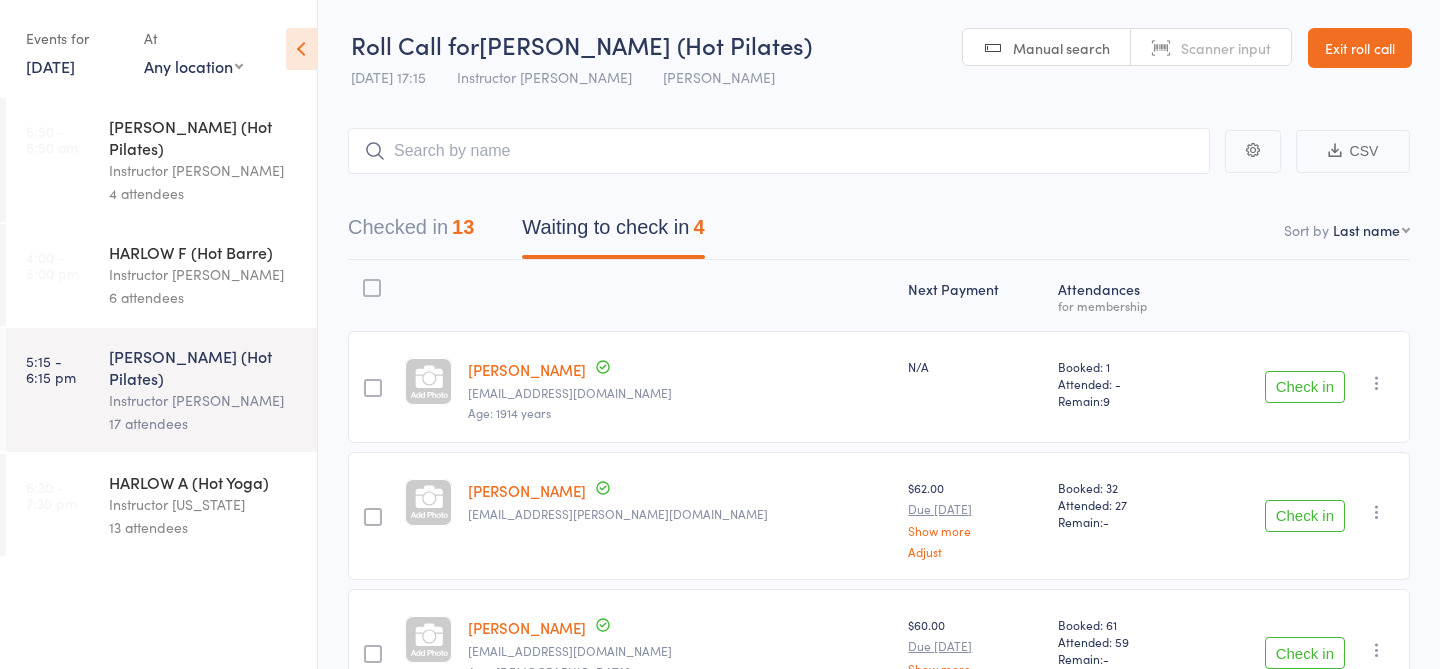 click on "Check in" at bounding box center (1305, 387) 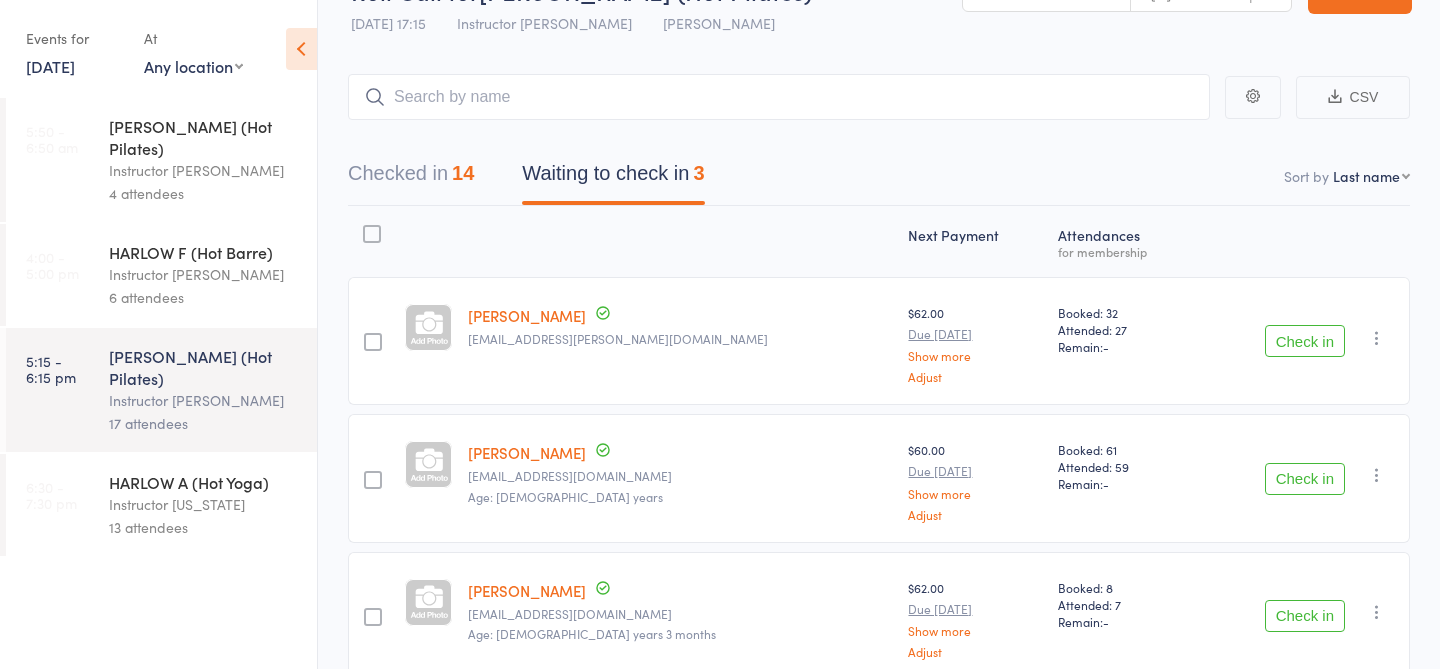 scroll, scrollTop: 0, scrollLeft: 0, axis: both 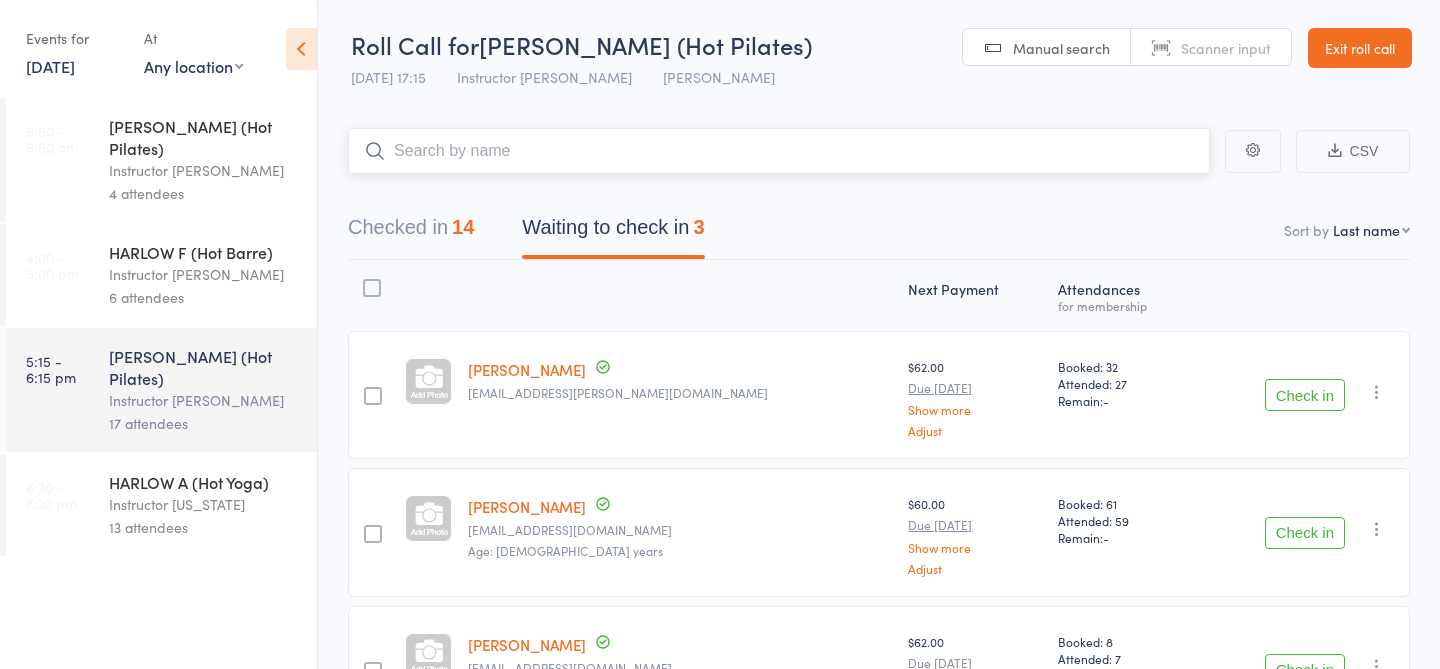 click at bounding box center [779, 151] 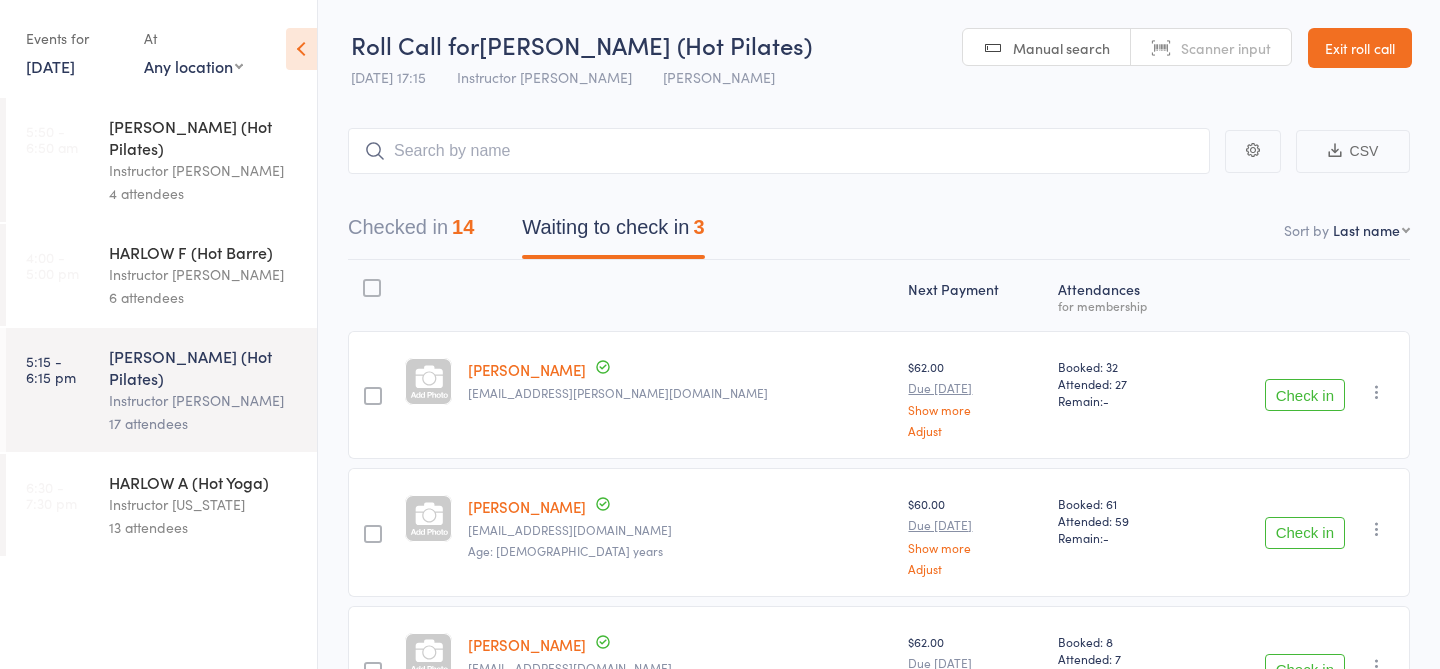 click on "Check in" at bounding box center (1305, 533) 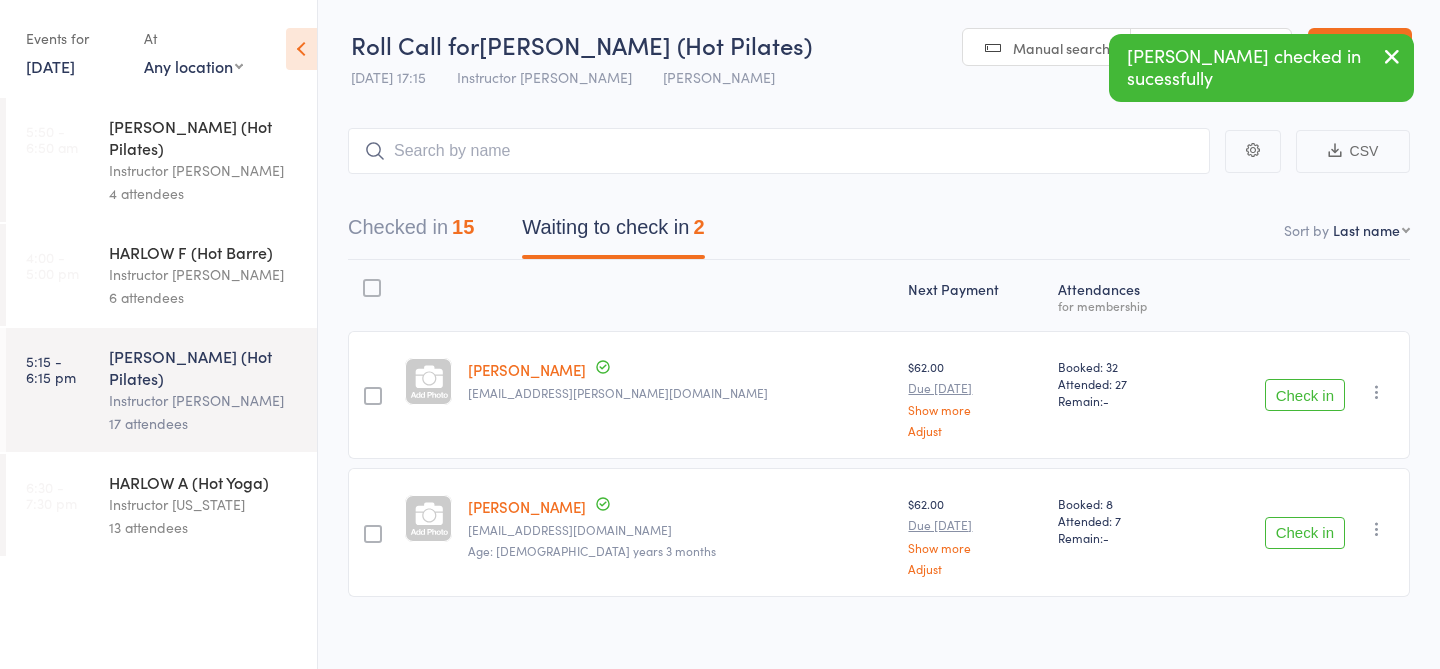 click on "Checked in  15" at bounding box center (411, 232) 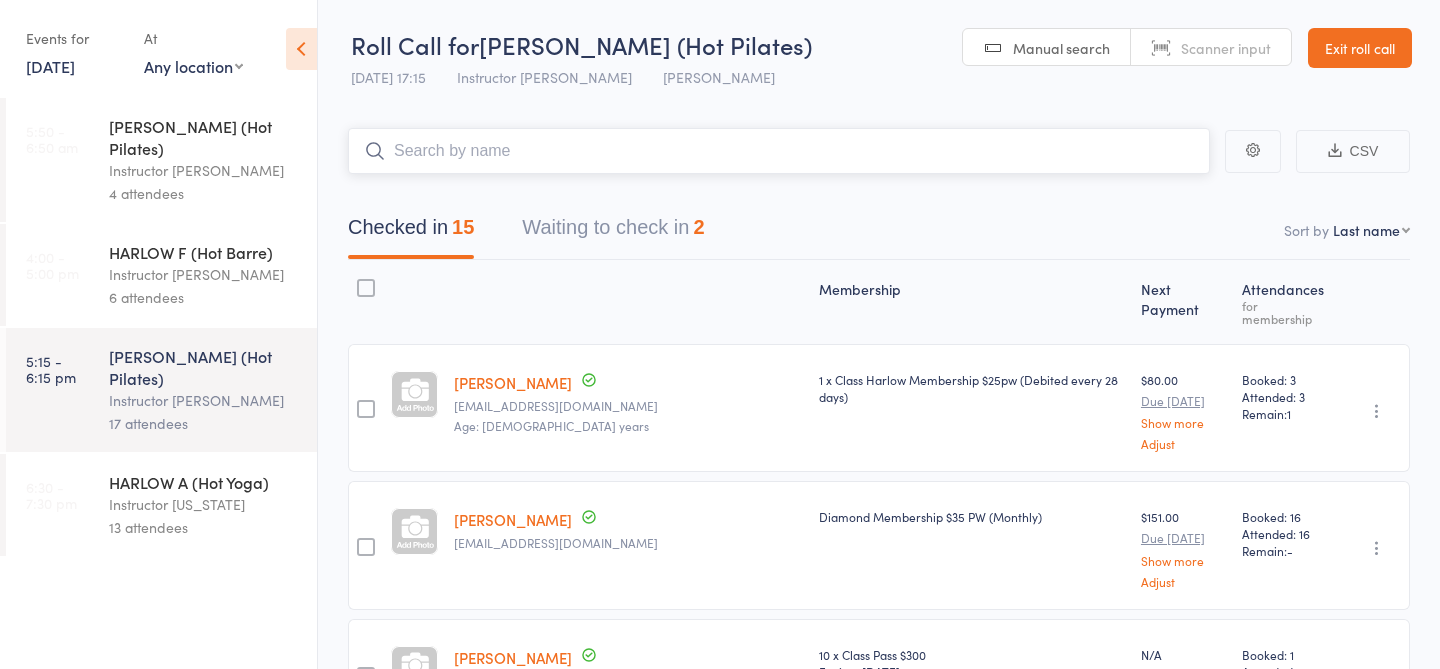 click at bounding box center (779, 151) 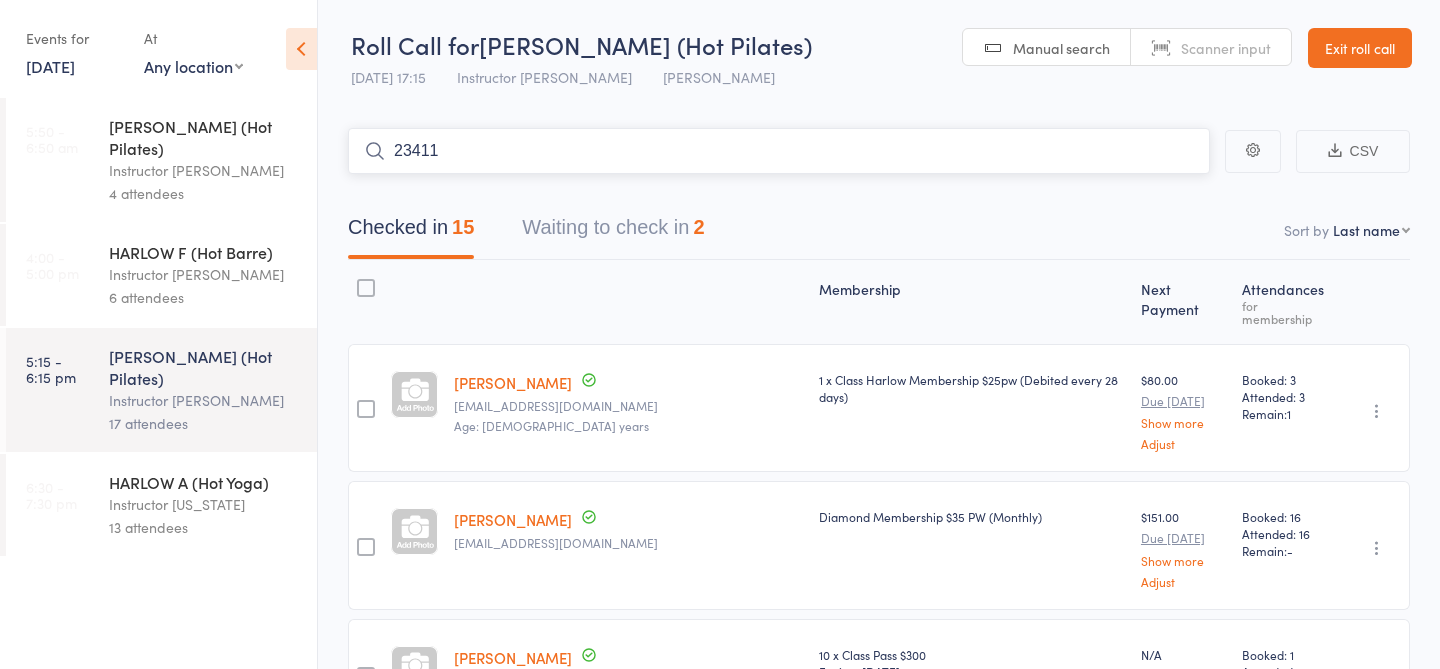type on "23411" 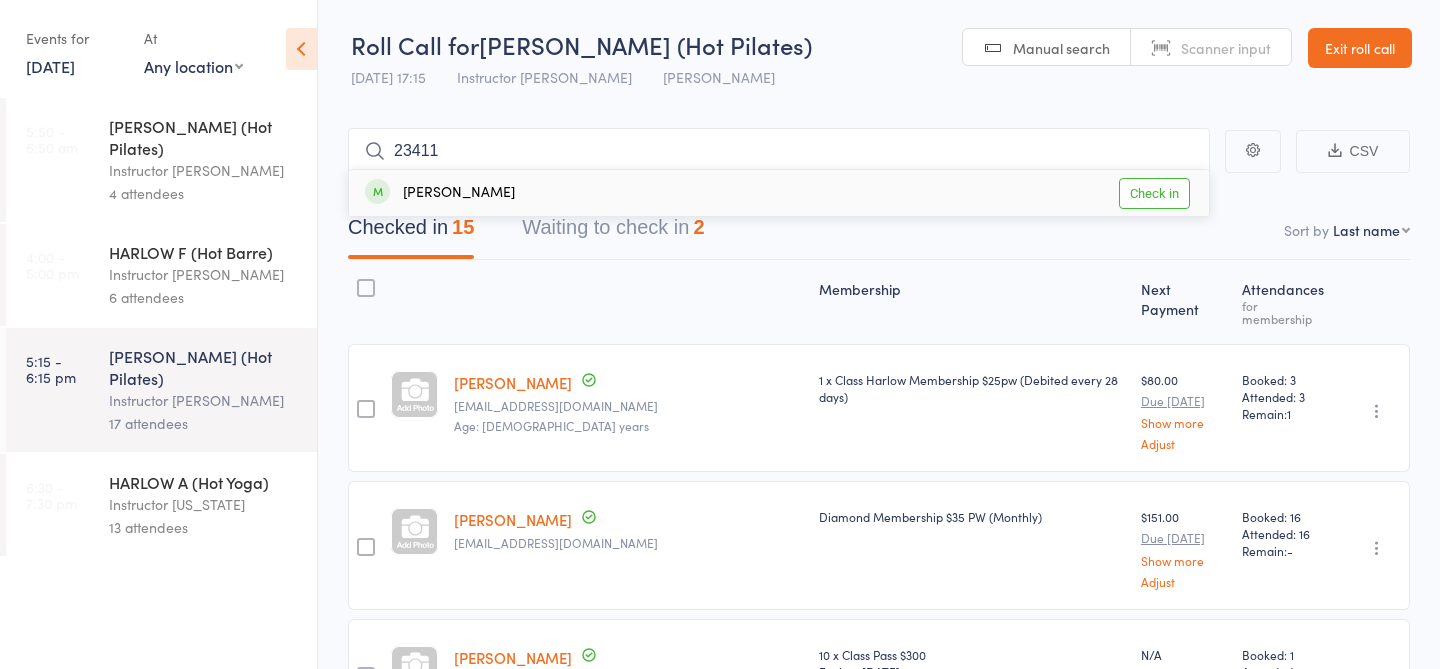 click on "Check in" at bounding box center [1154, 193] 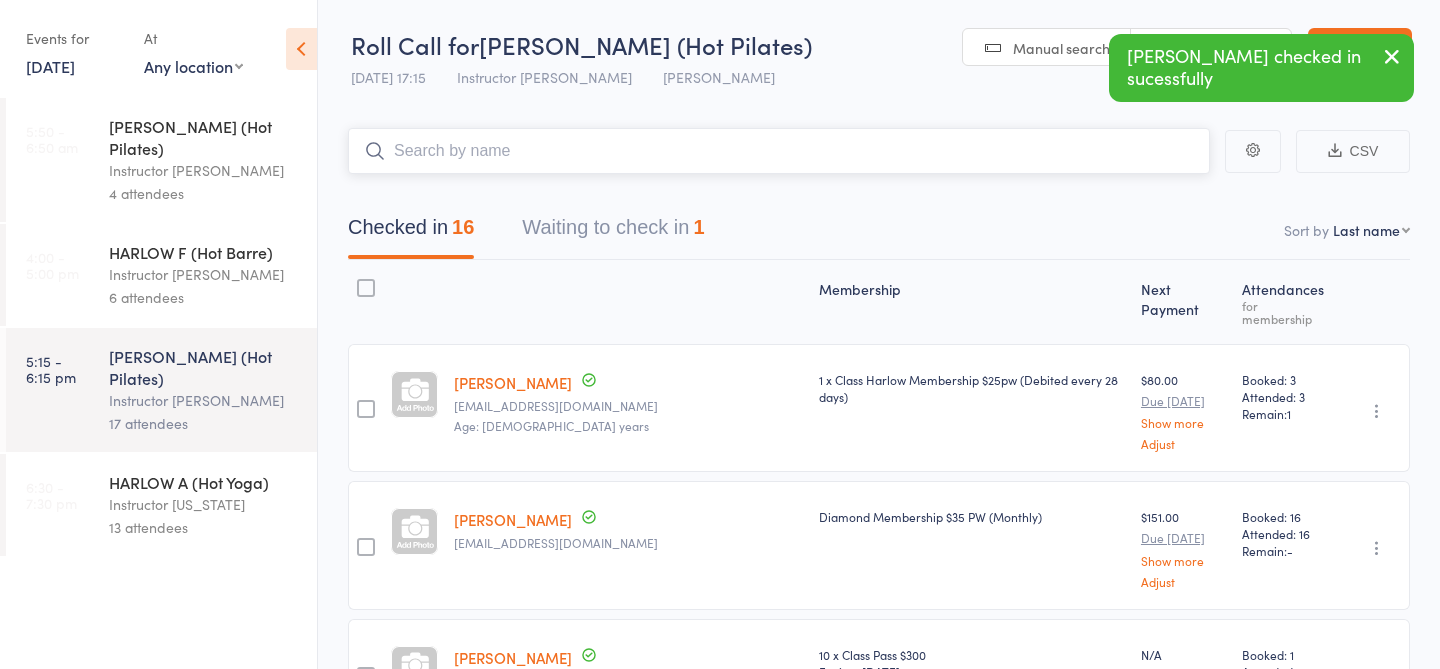 click on "Waiting to check in  1" at bounding box center [613, 232] 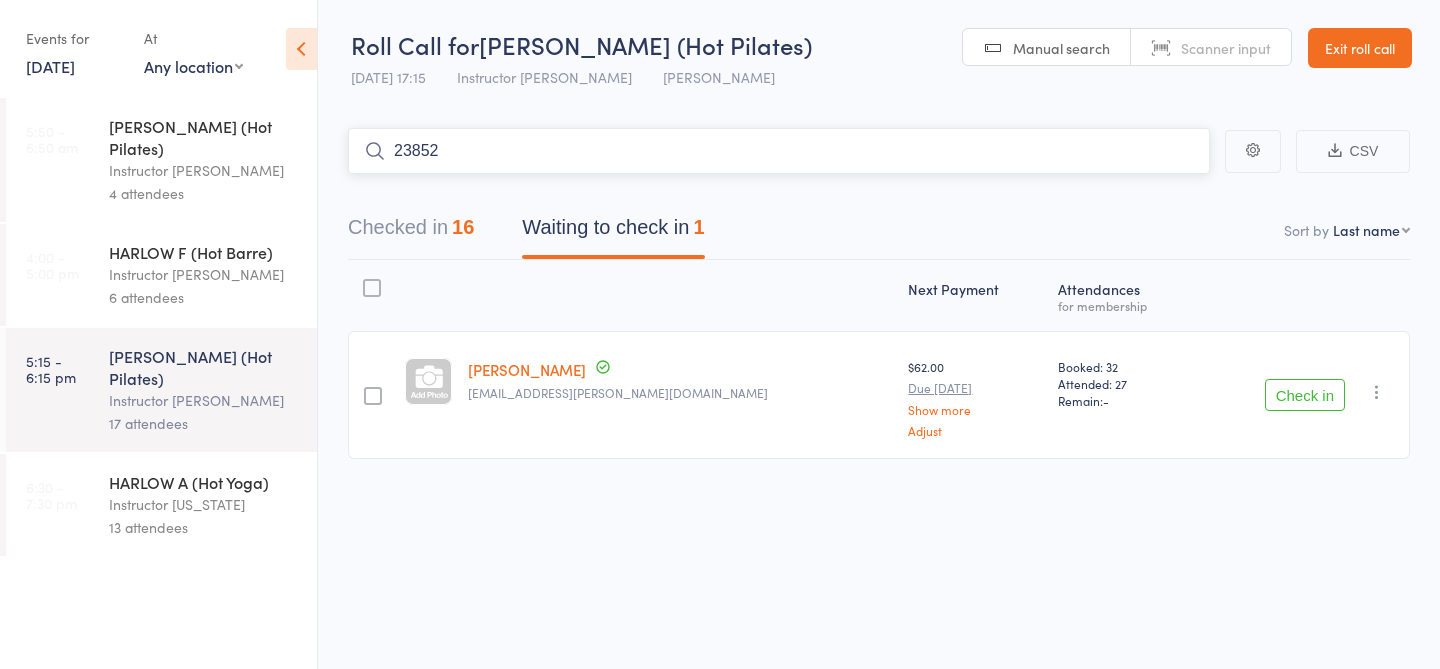 type on "23852" 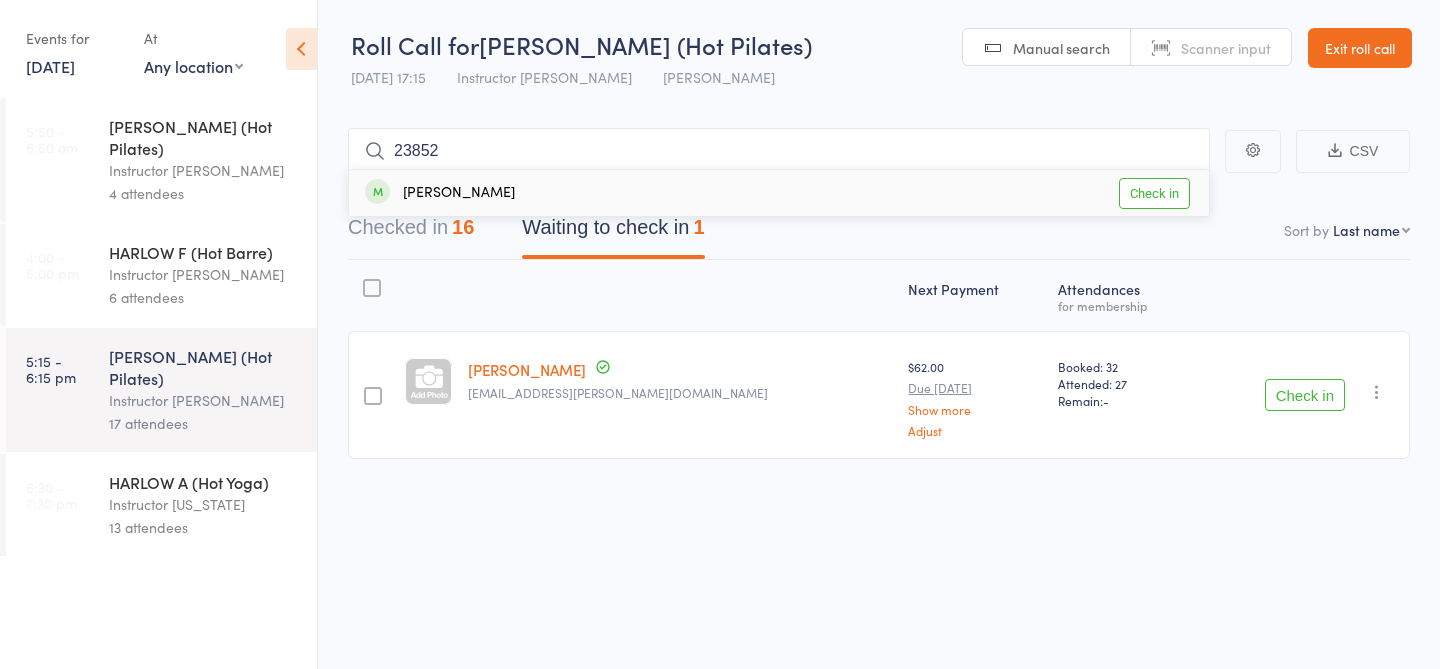 click on "Check in" at bounding box center (1154, 193) 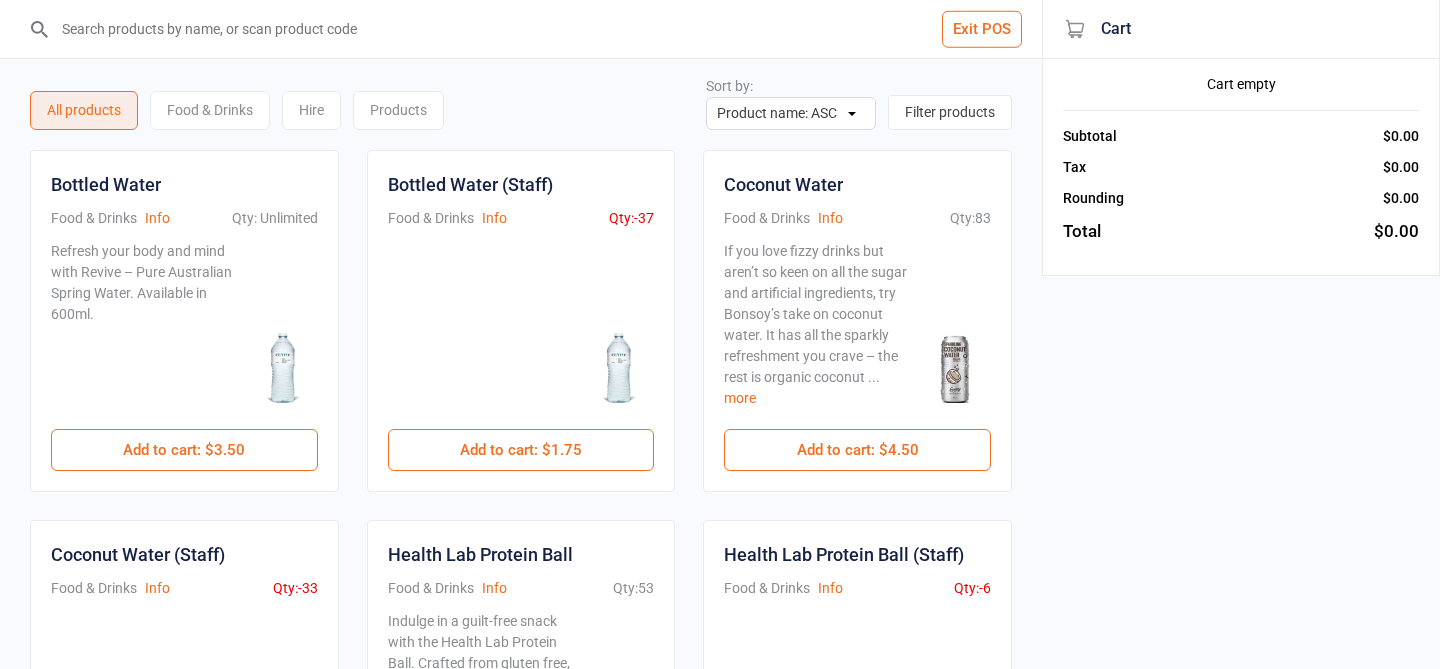scroll, scrollTop: 0, scrollLeft: 0, axis: both 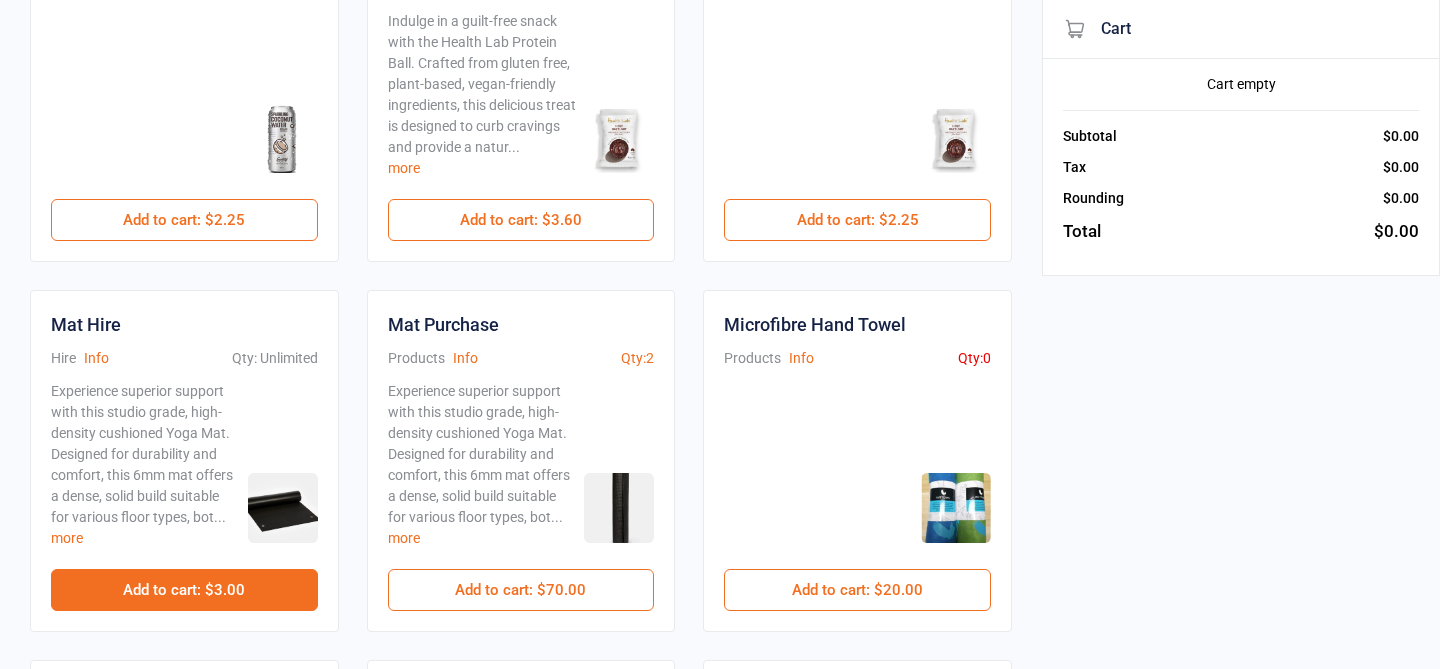 click on "Add to cart :   $3.00" at bounding box center [184, 590] 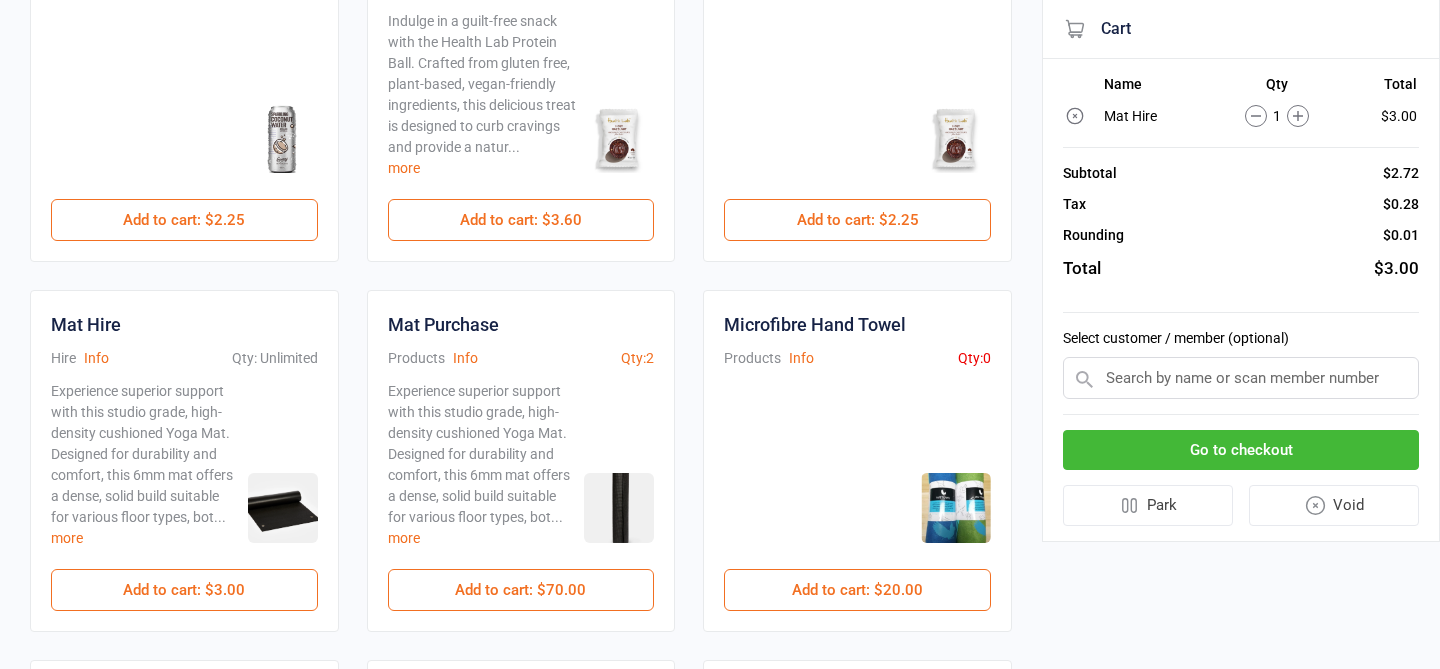 click on "Go to checkout" at bounding box center (1241, 450) 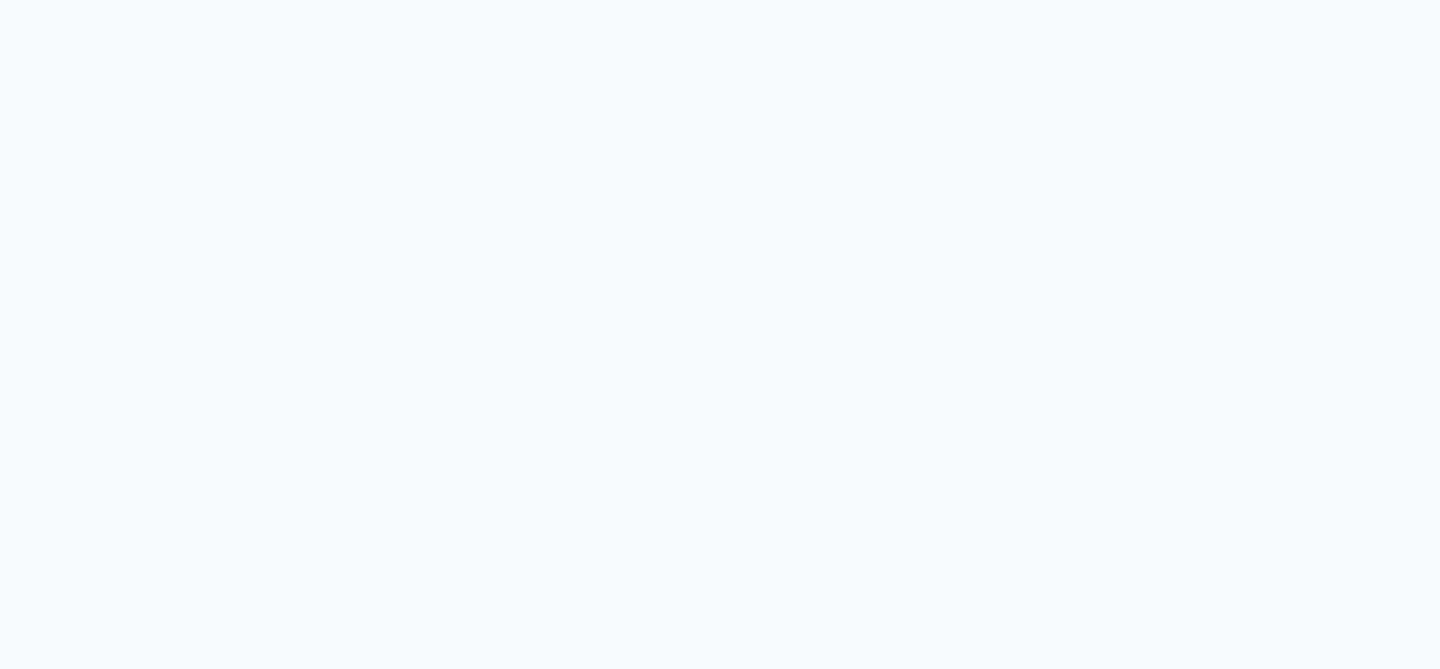 scroll, scrollTop: 52, scrollLeft: 0, axis: vertical 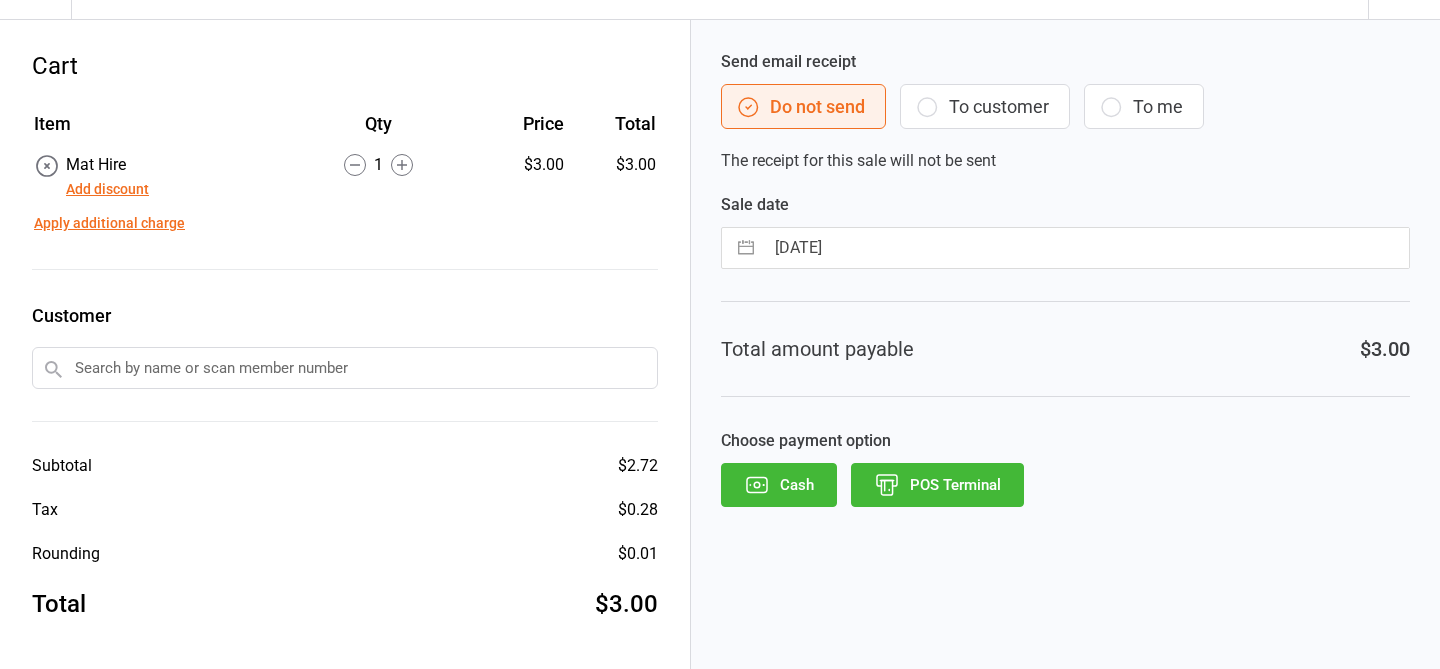 click on "POS Terminal" at bounding box center [937, 485] 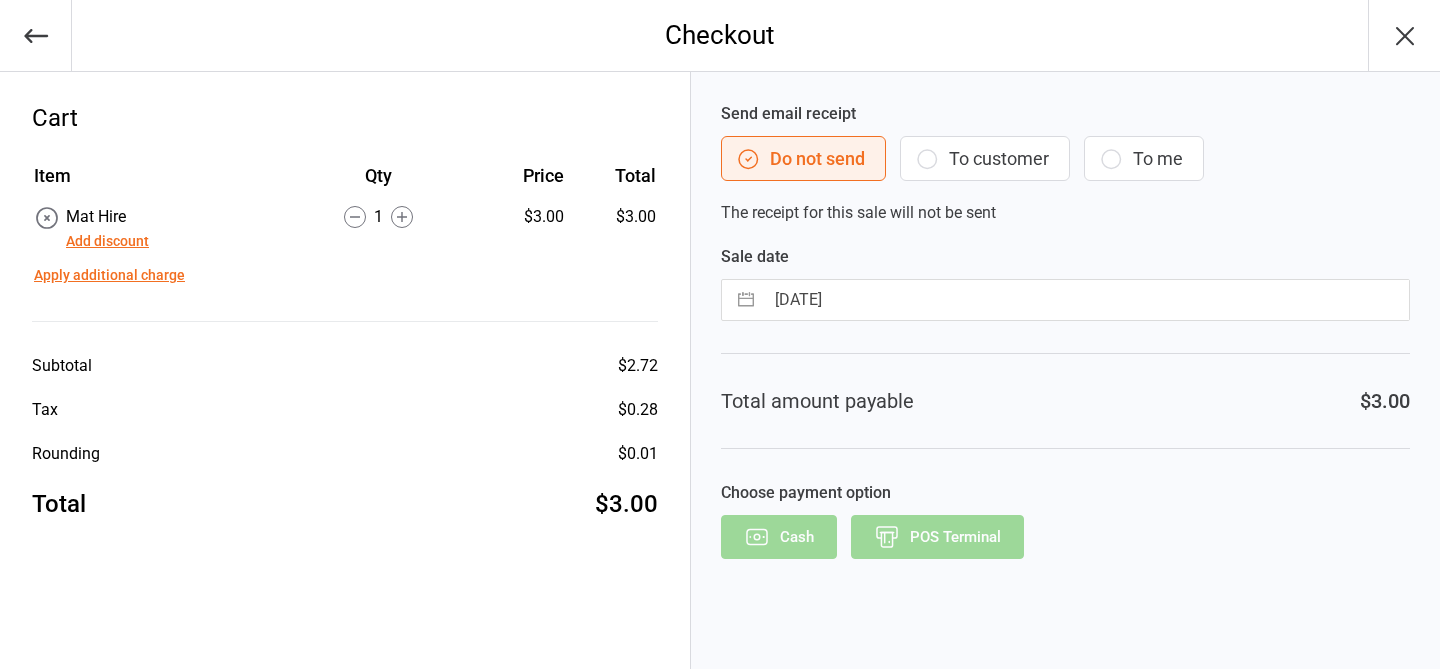 scroll, scrollTop: 0, scrollLeft: 0, axis: both 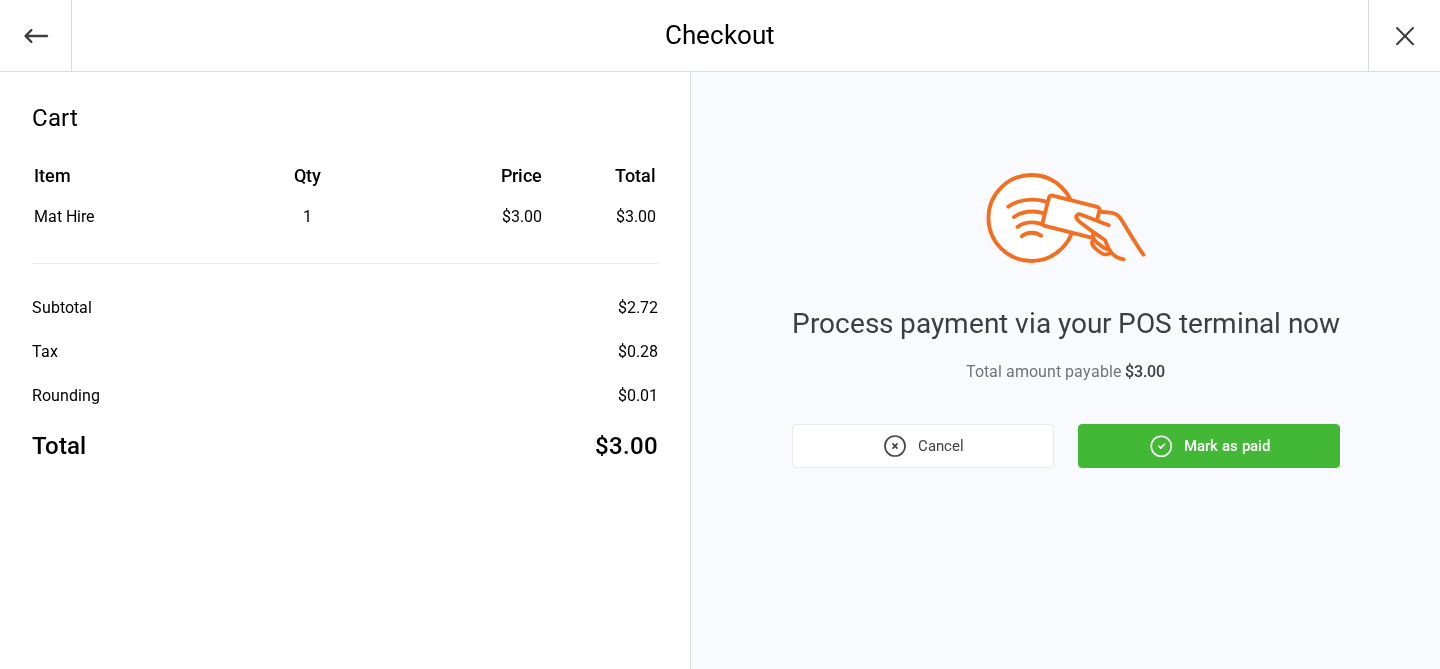 click 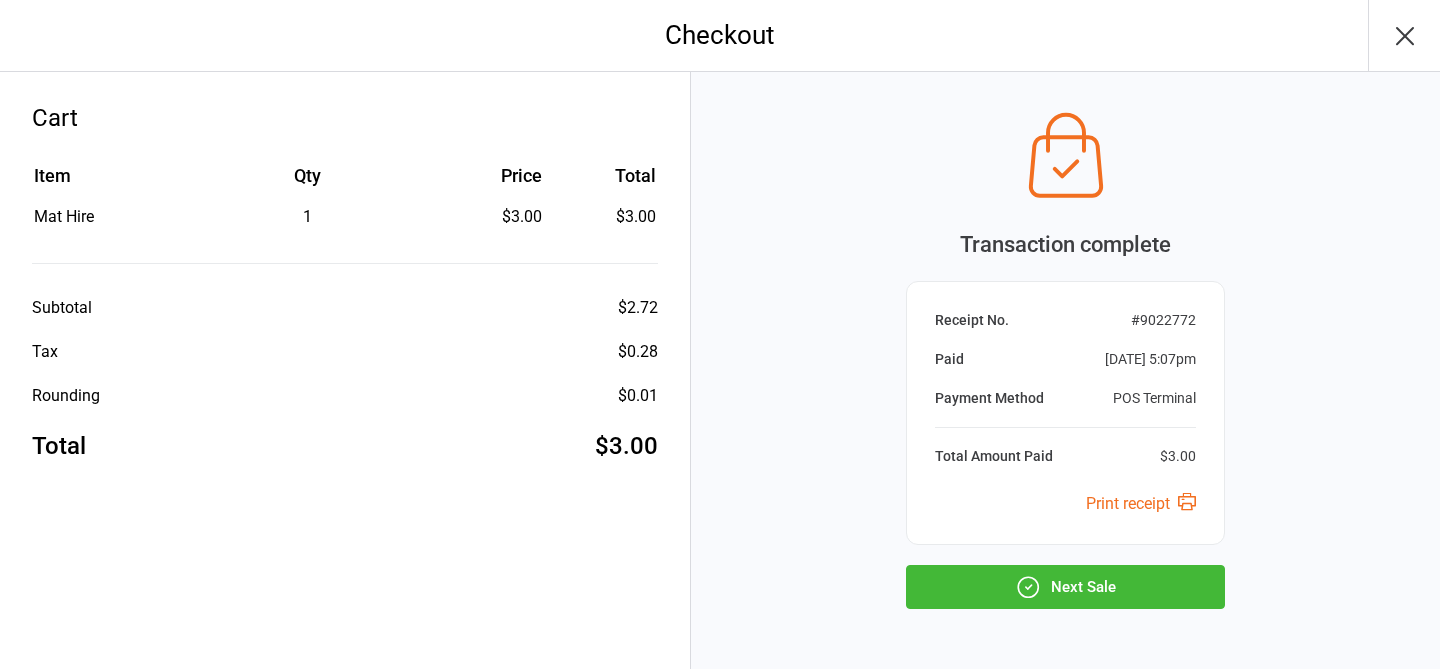 click on "Next Sale" at bounding box center [1065, 587] 